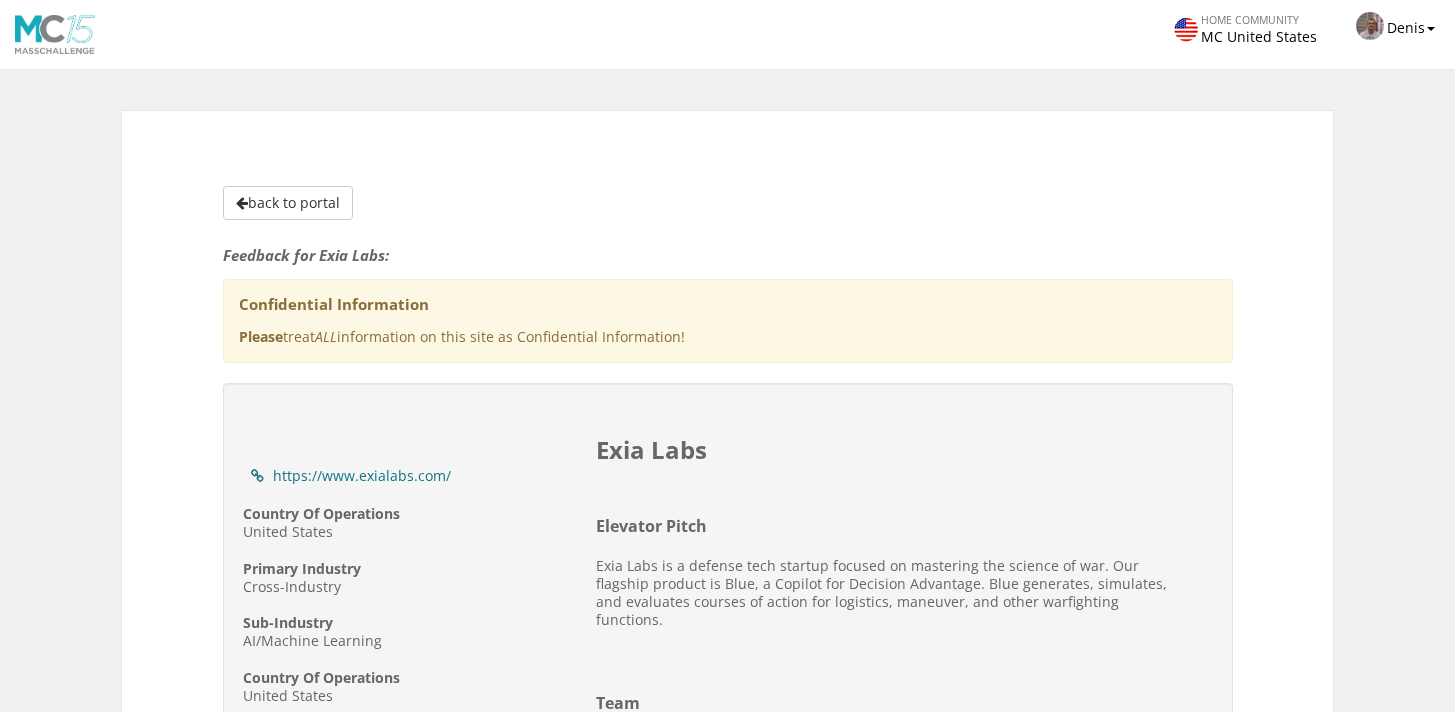 scroll, scrollTop: 2398, scrollLeft: 0, axis: vertical 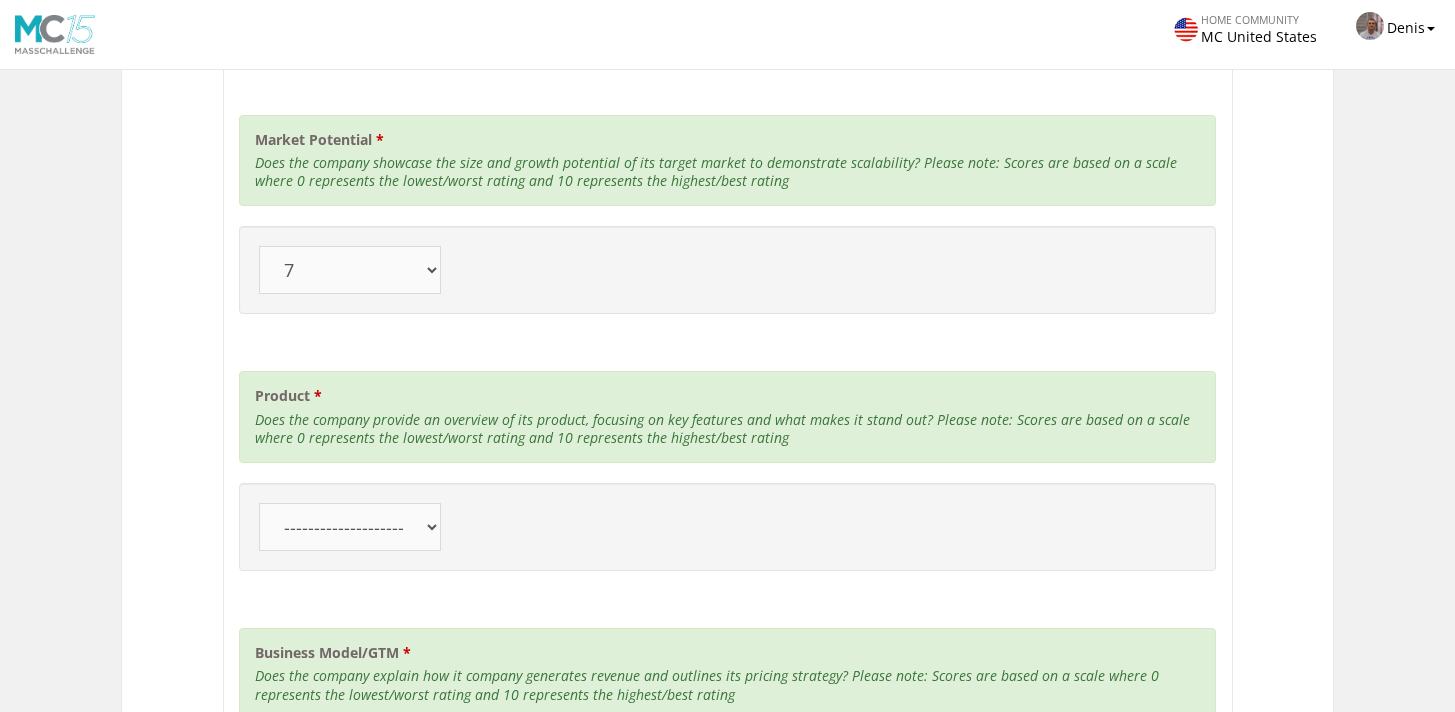 click on "--------------------
10
9
8
7
6
5
4" at bounding box center [350, 527] 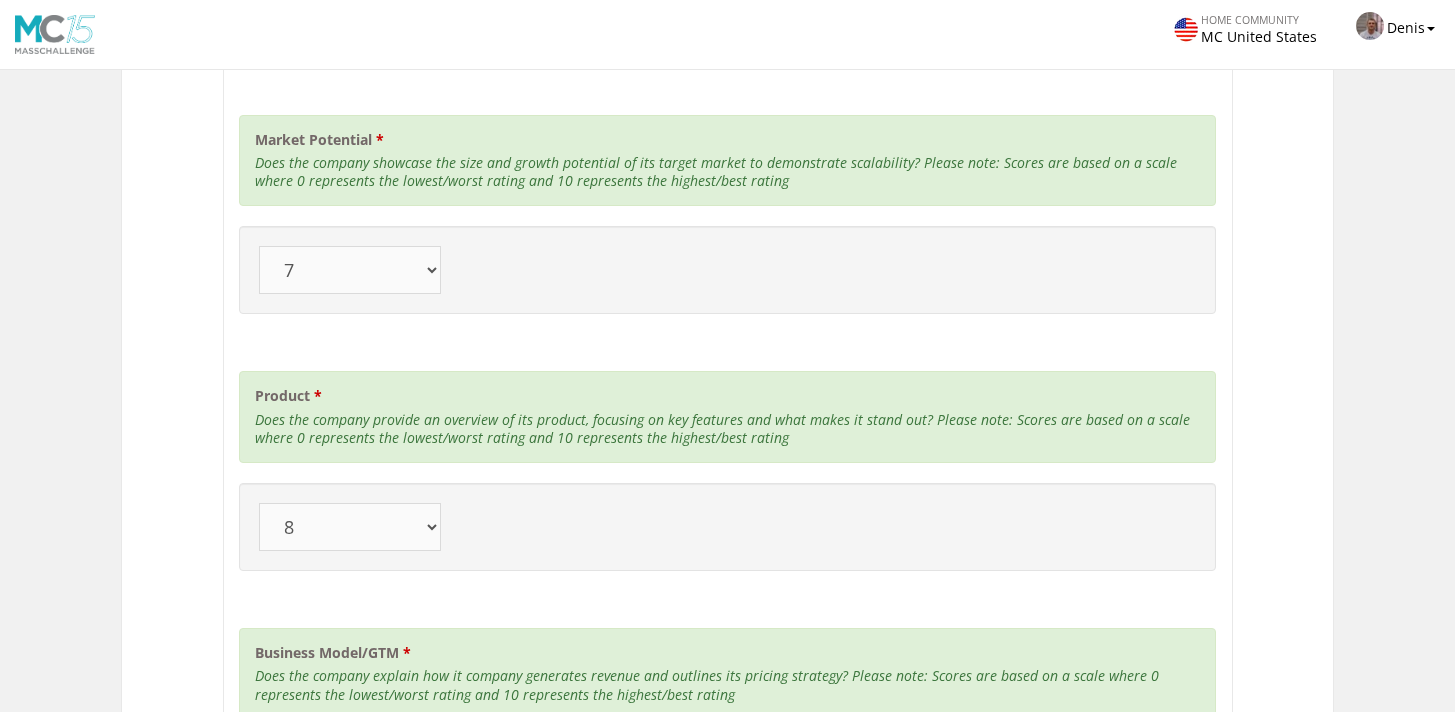 scroll, scrollTop: 2719, scrollLeft: 0, axis: vertical 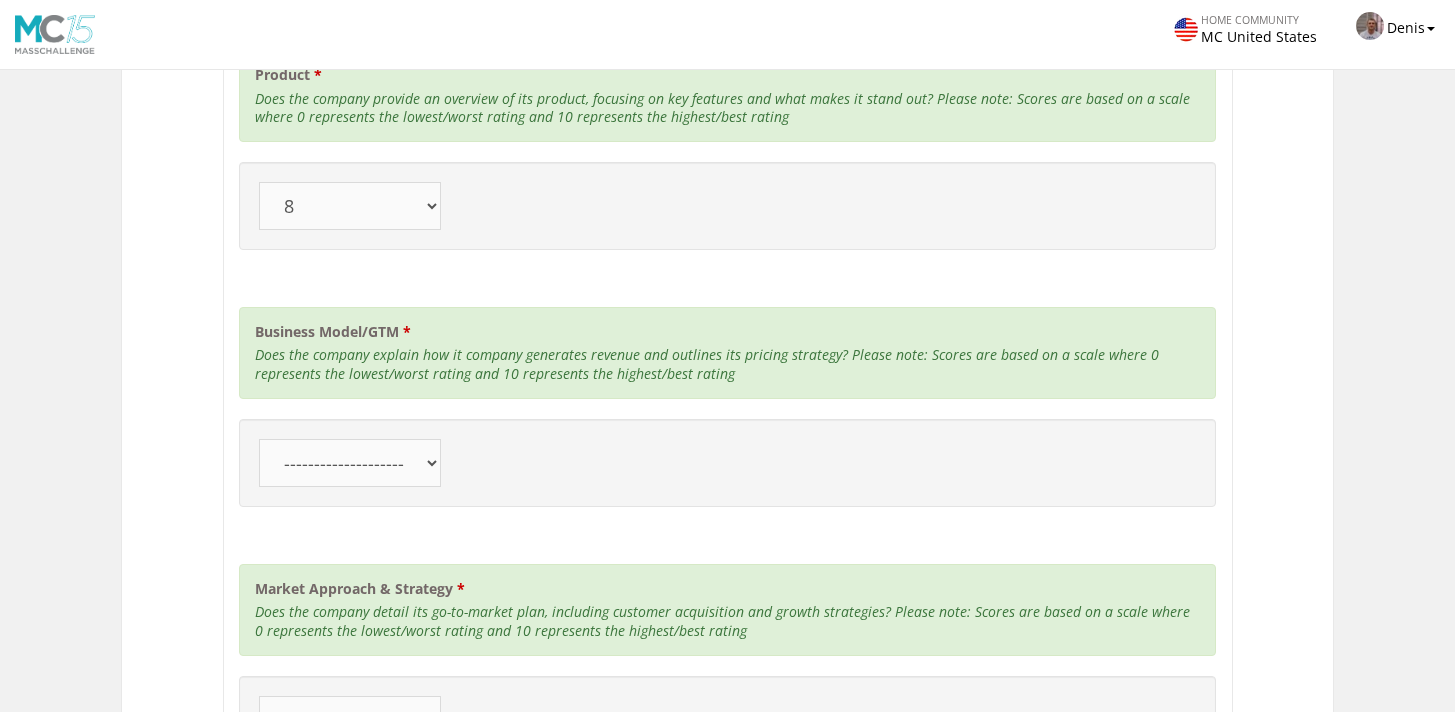 click on "--------------------
10
9
8
7
6
5
4" at bounding box center [350, 463] 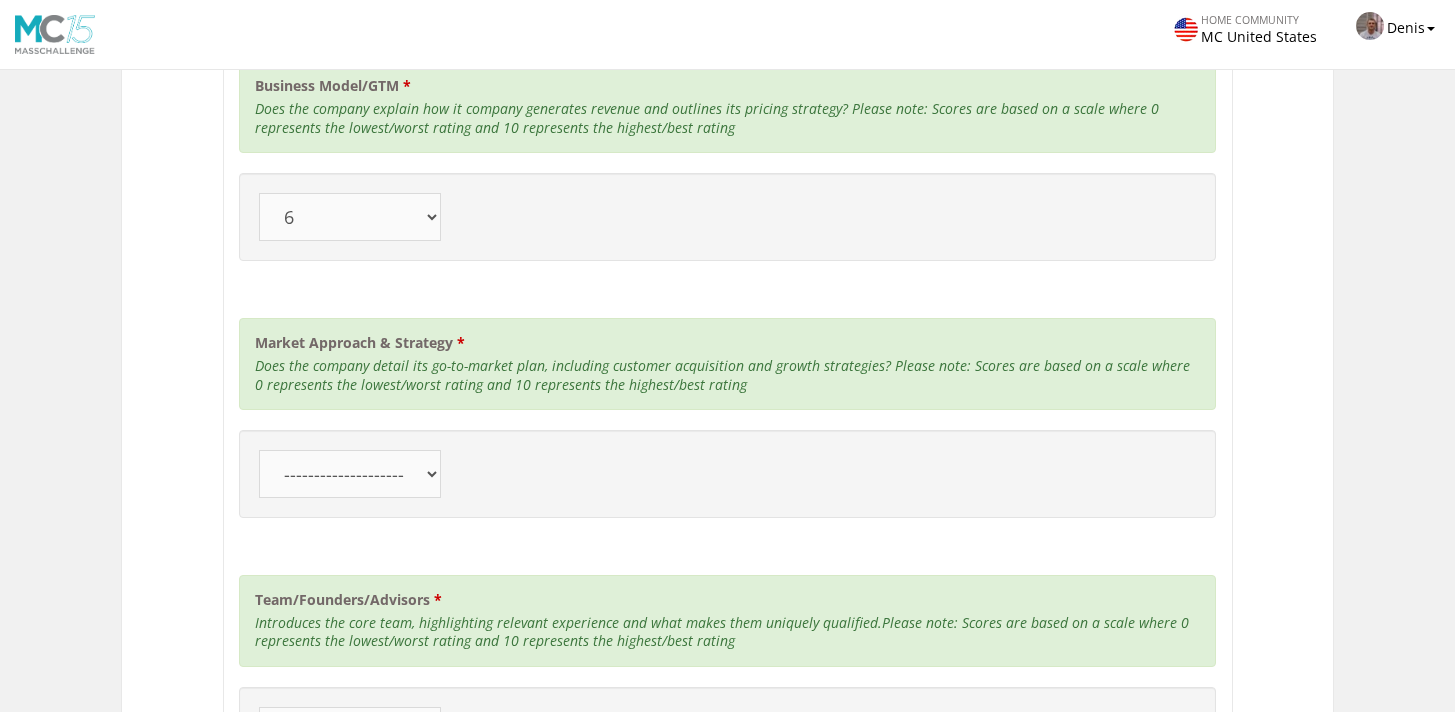 scroll, scrollTop: 3041, scrollLeft: 0, axis: vertical 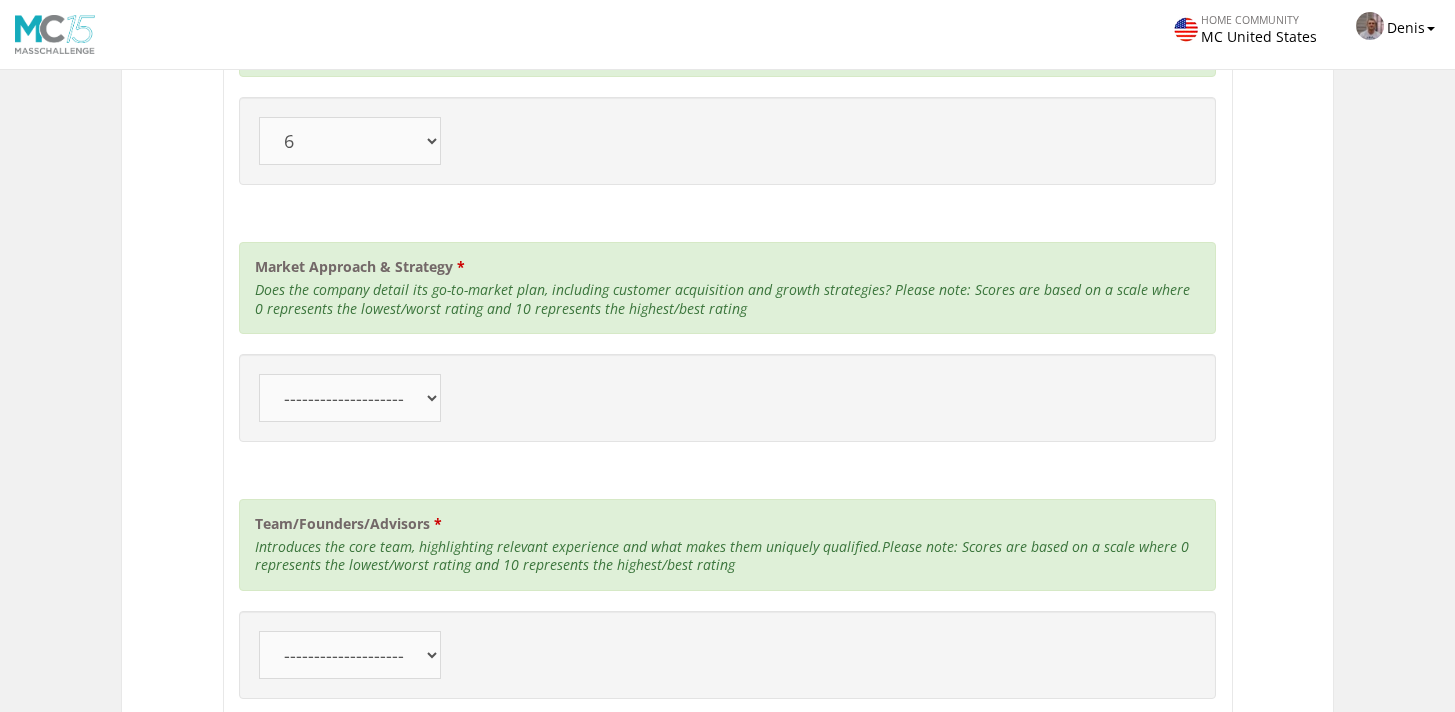 click on "--------------------
10
9
8
7
6
5
4" at bounding box center (350, 398) 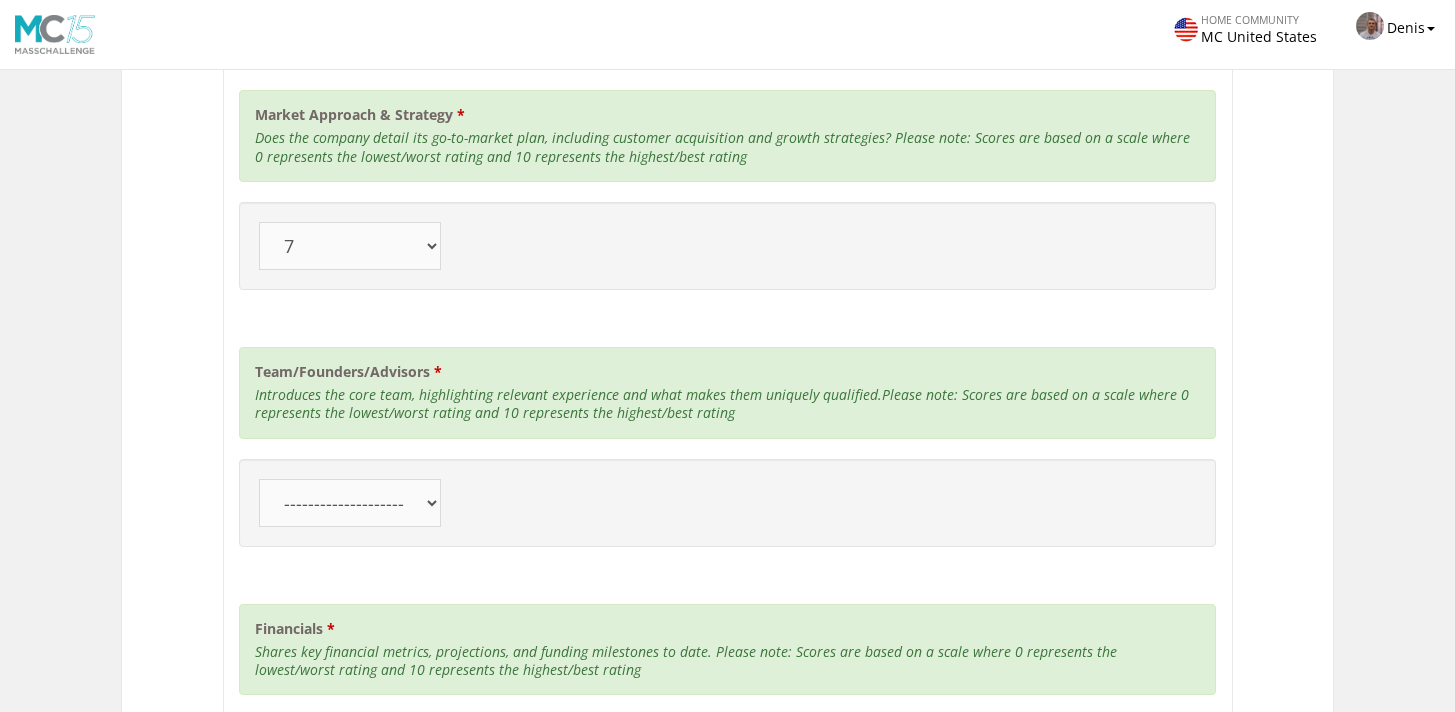 scroll, scrollTop: 3445, scrollLeft: 0, axis: vertical 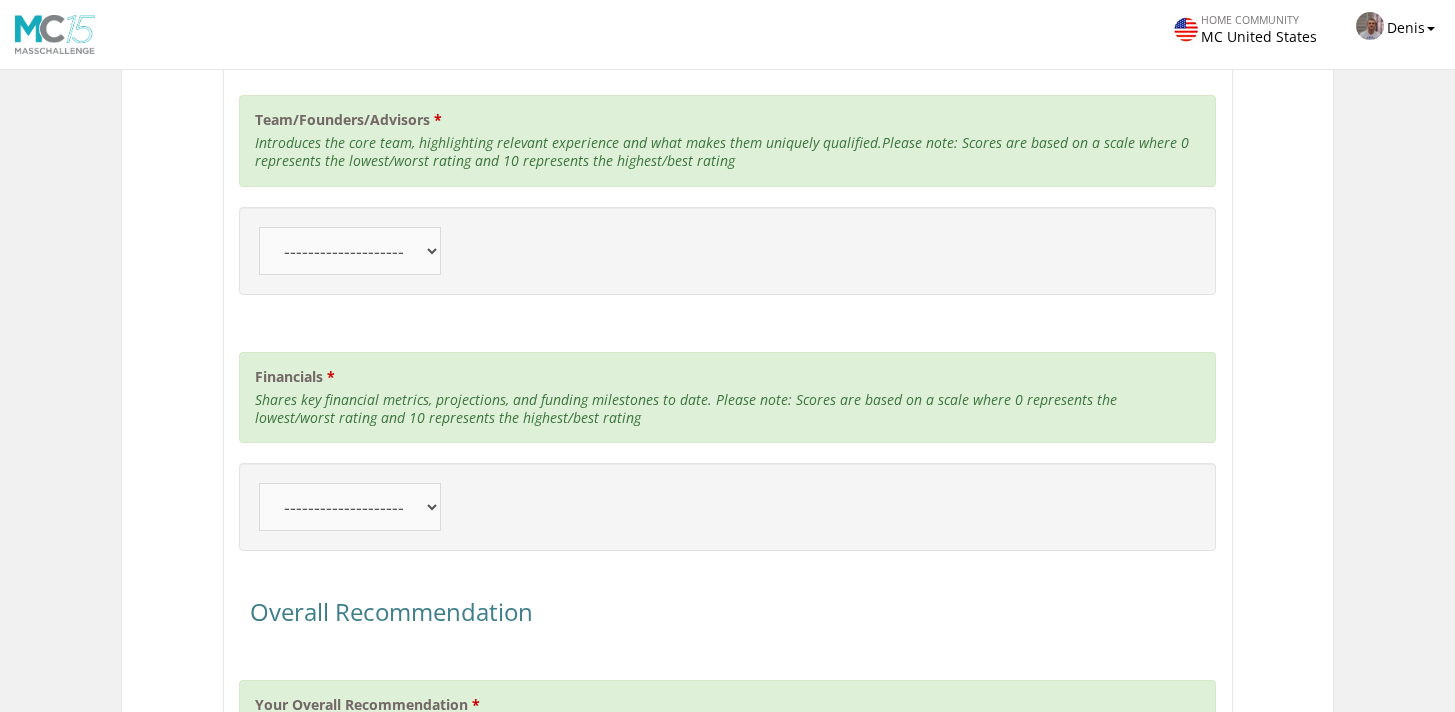 click on "--------------------
10
9
8
7
6
5
4" at bounding box center [350, 251] 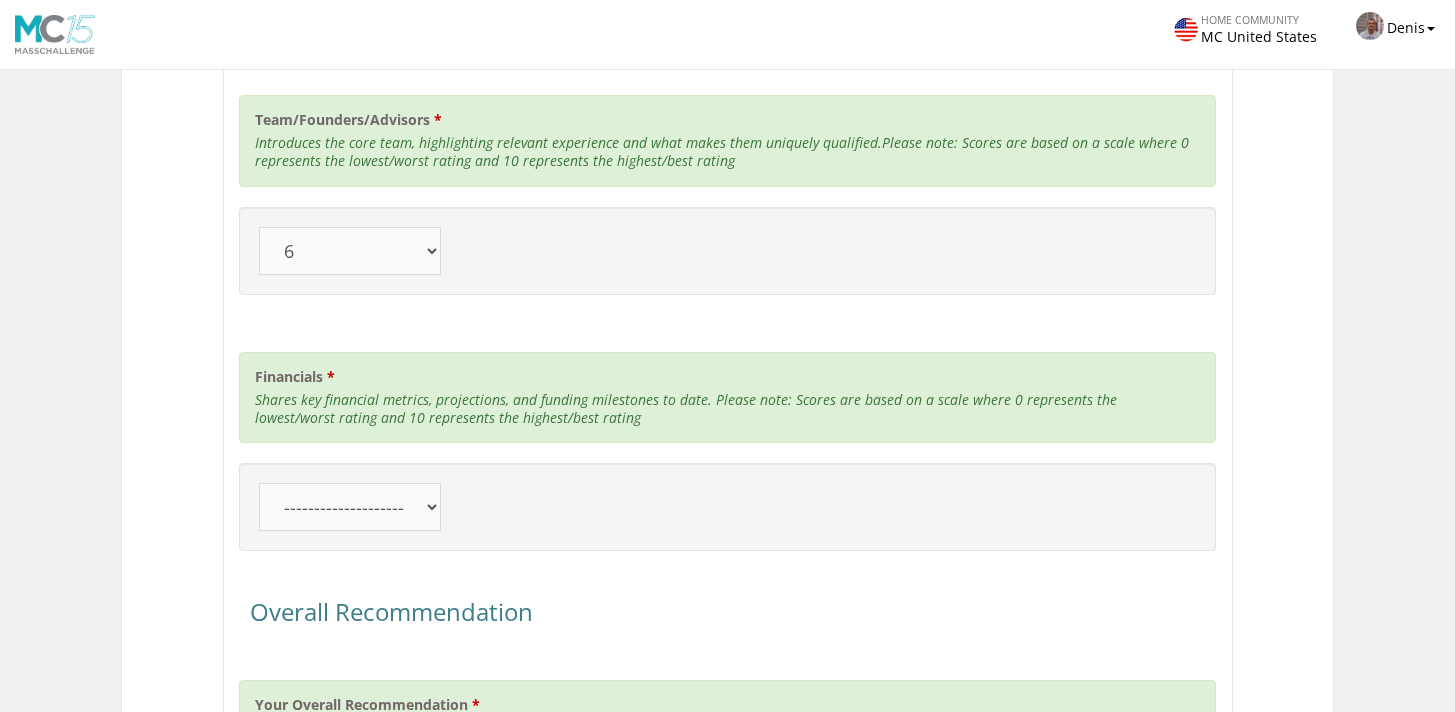 click on "--------------------
10
9
8
7
6
5
4" at bounding box center [350, 507] 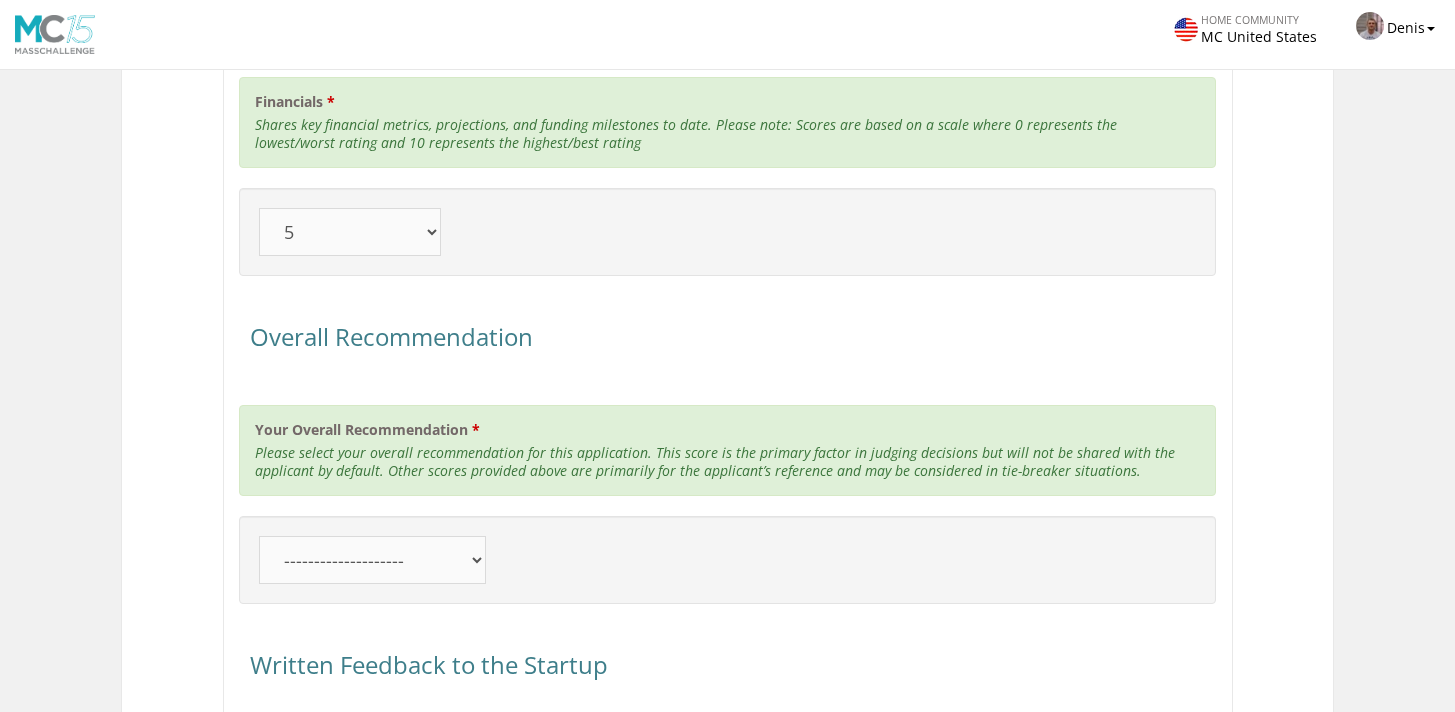 scroll, scrollTop: 3896, scrollLeft: 0, axis: vertical 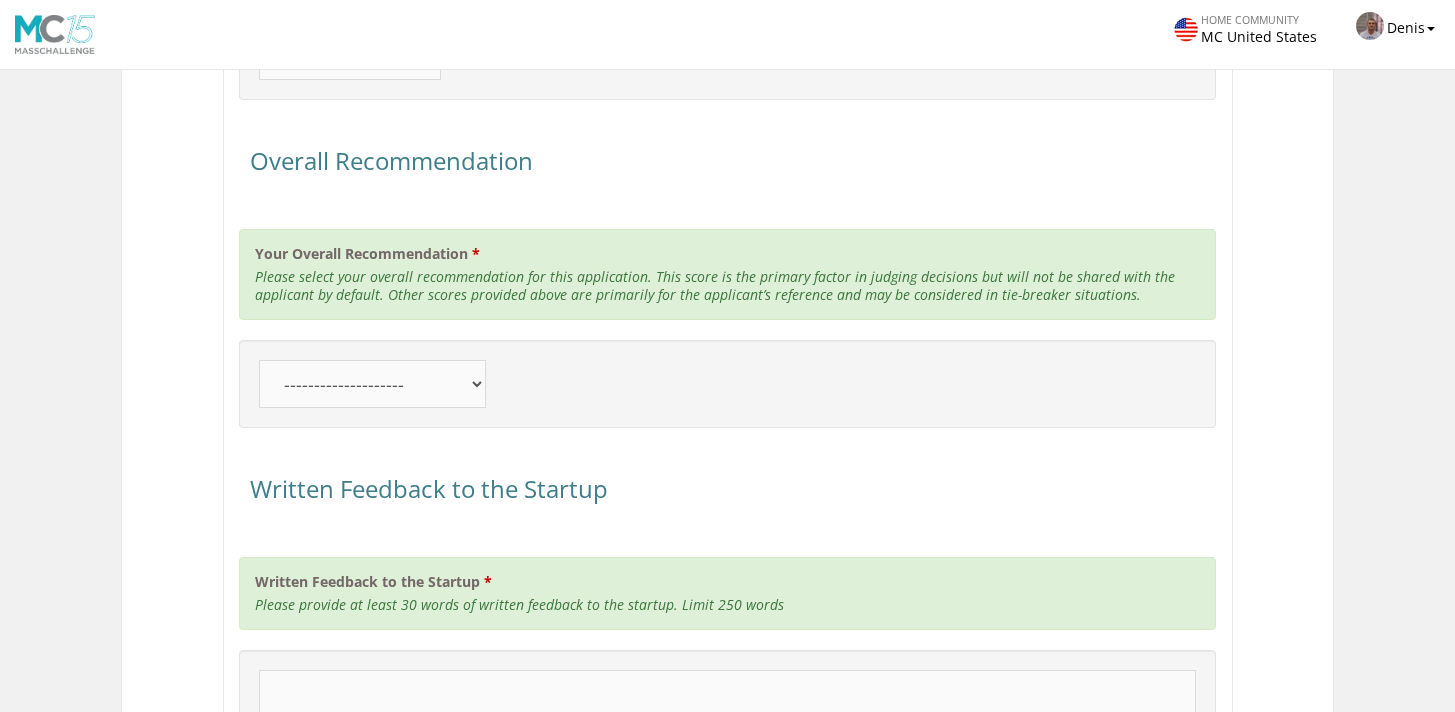 click on "--------------------
Highly Recommend
Recommend
Lean Positive
Lean Negative
Oppose
Strongly Oppose" at bounding box center (372, 384) 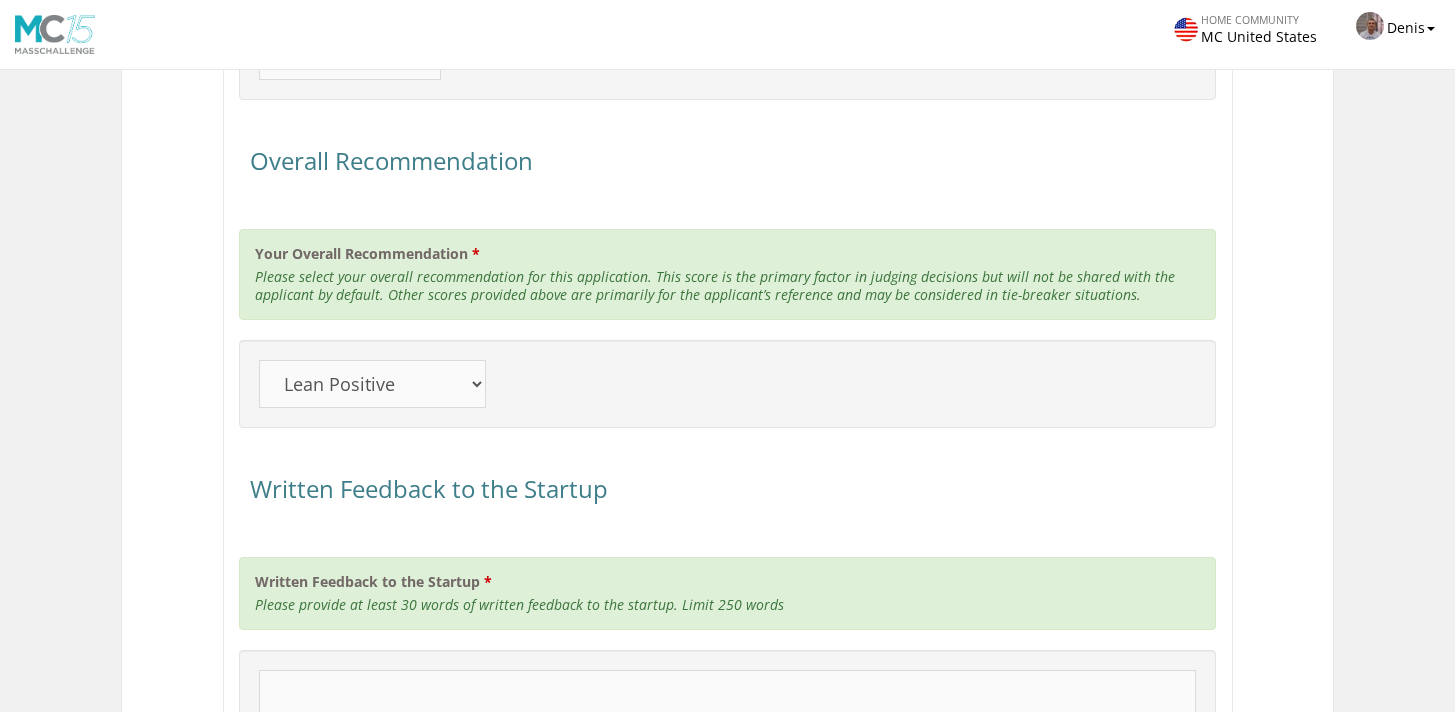 click on "Written Feedback to the Startup" at bounding box center (727, 870) 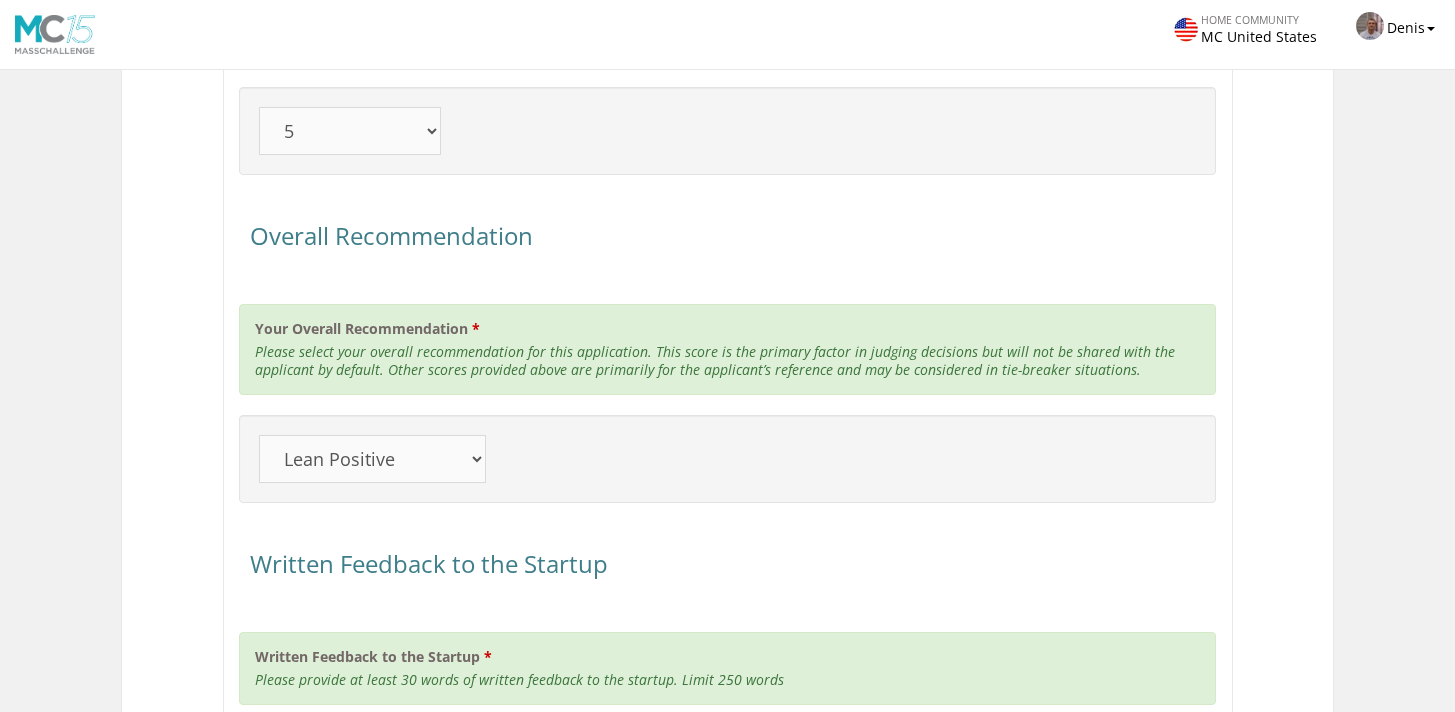 scroll, scrollTop: 4128, scrollLeft: 0, axis: vertical 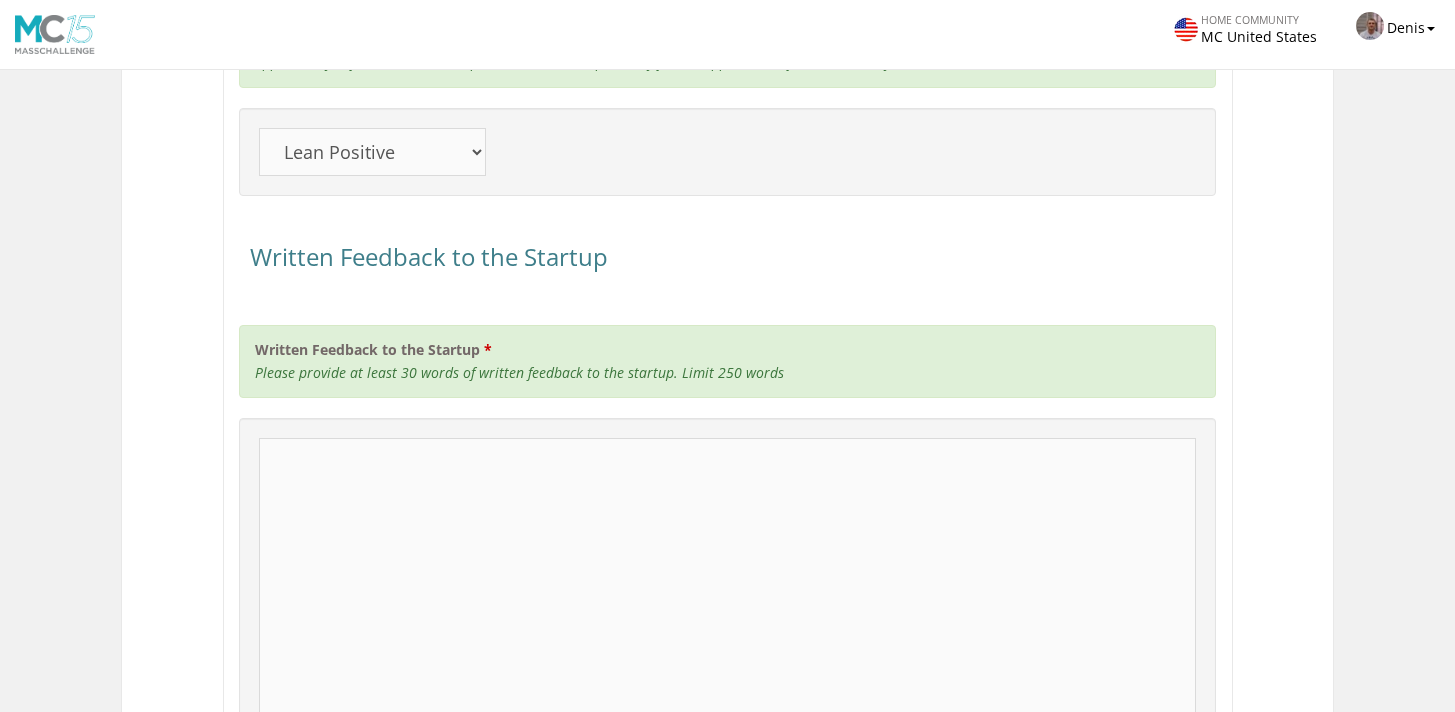 click on "Written Feedback to the Startup" at bounding box center (727, 638) 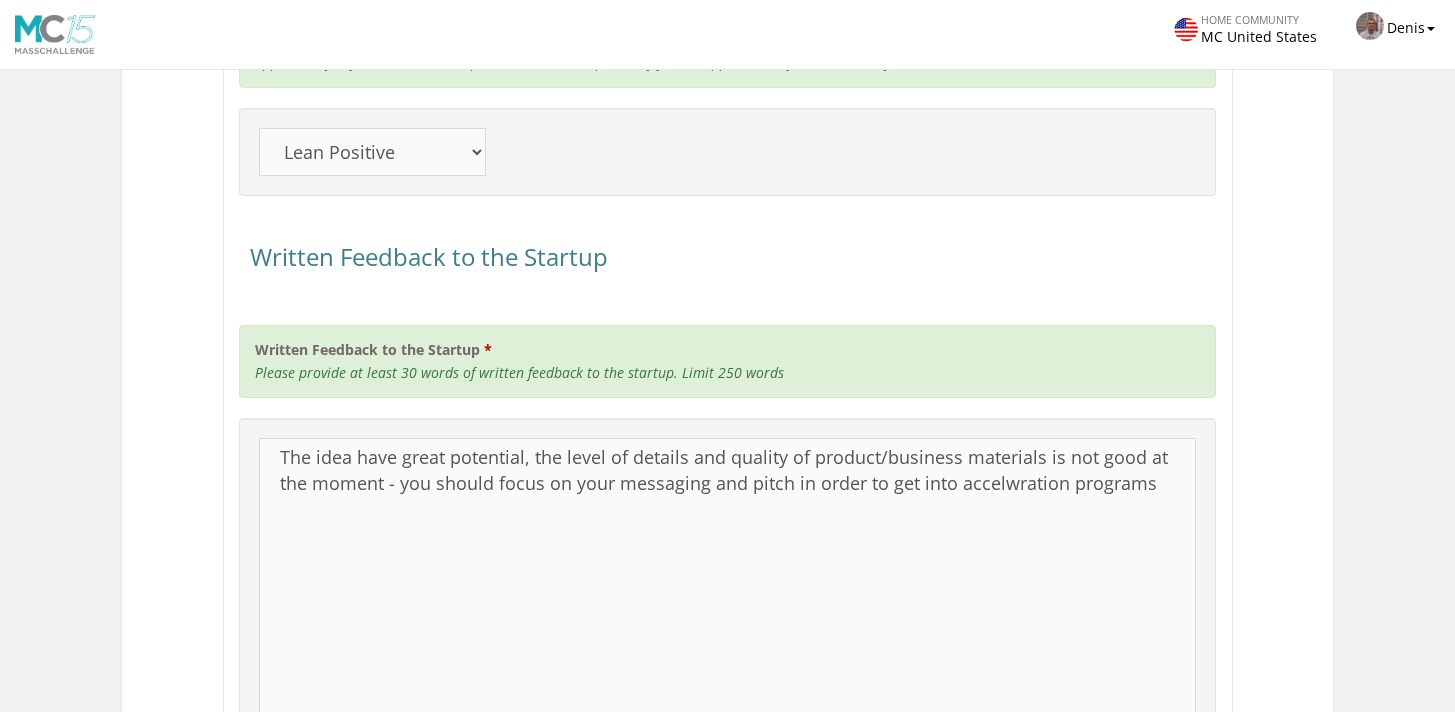 click on "The idea have great potential, the level of details and quality of product/business materials is not good at the moment - you should focus on your messaging and pitch in order to get into accelwration programs" at bounding box center [727, 638] 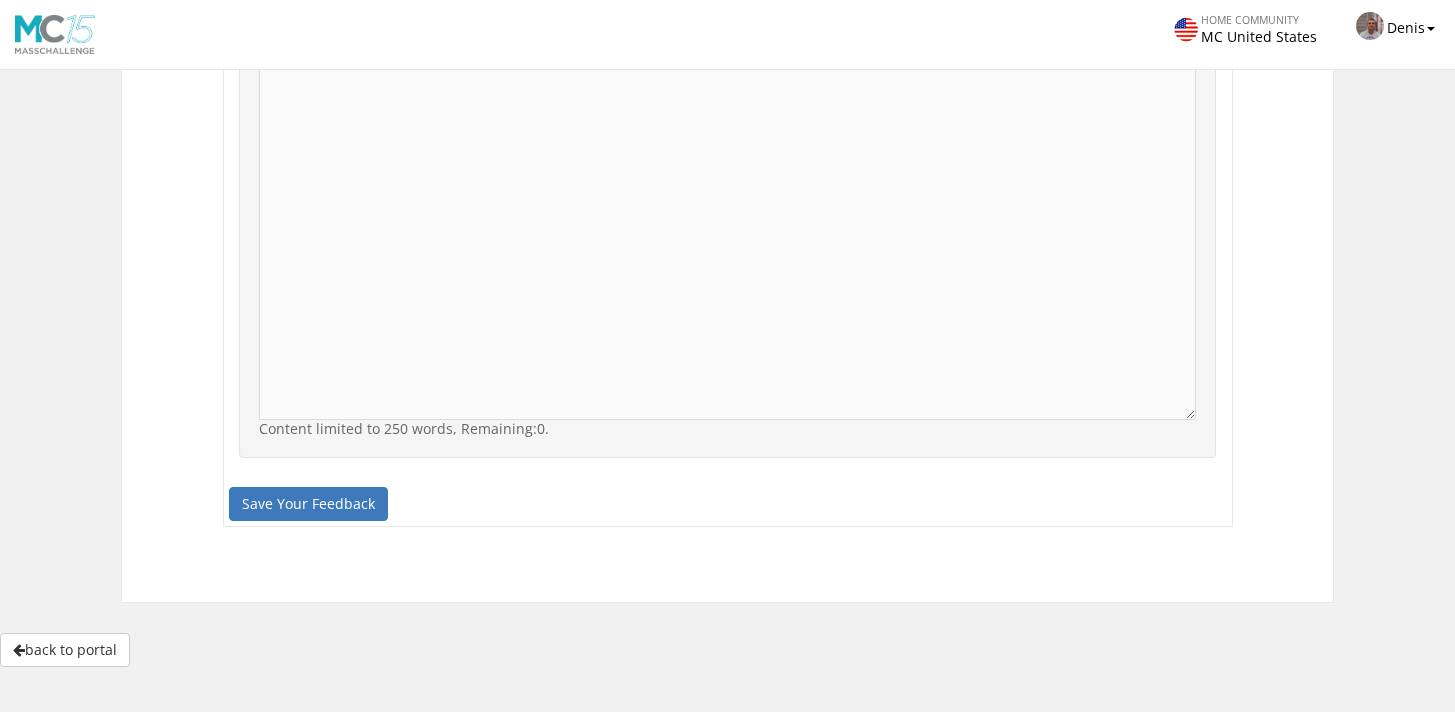 scroll, scrollTop: 5207, scrollLeft: 0, axis: vertical 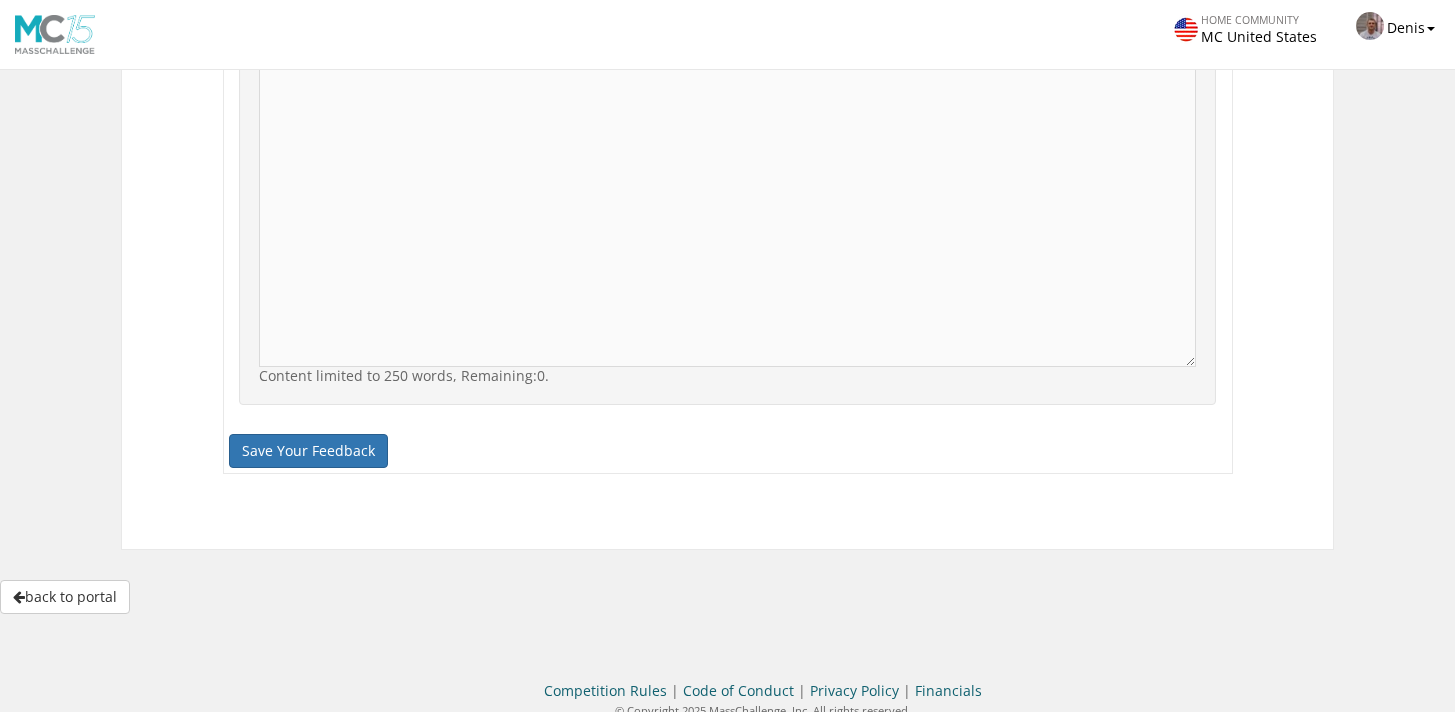 type on "The idea have great potential, the level of details and quality of product/business materials is not good at the moment - you should focus on your messaging and pitch in order to get accepted for accelwration programs" 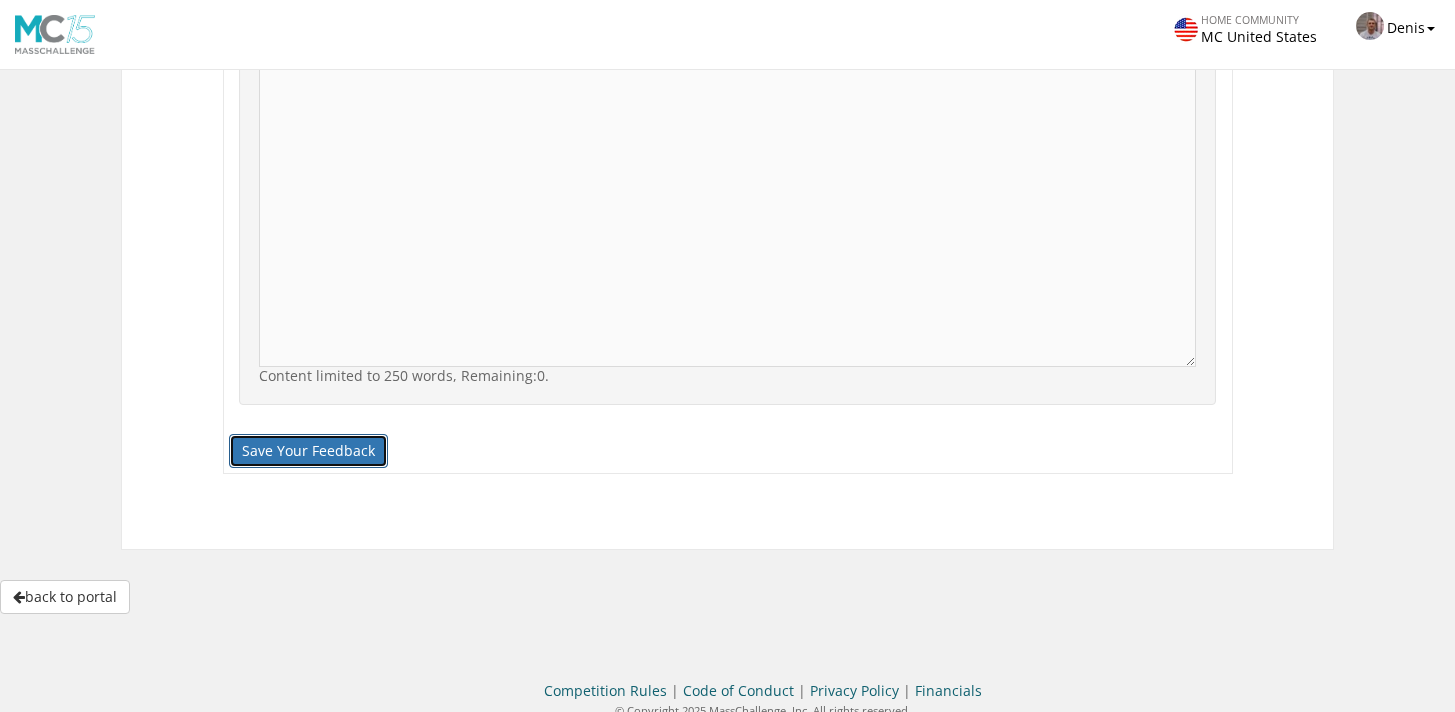 click on "Save Your Feedback" at bounding box center [308, 451] 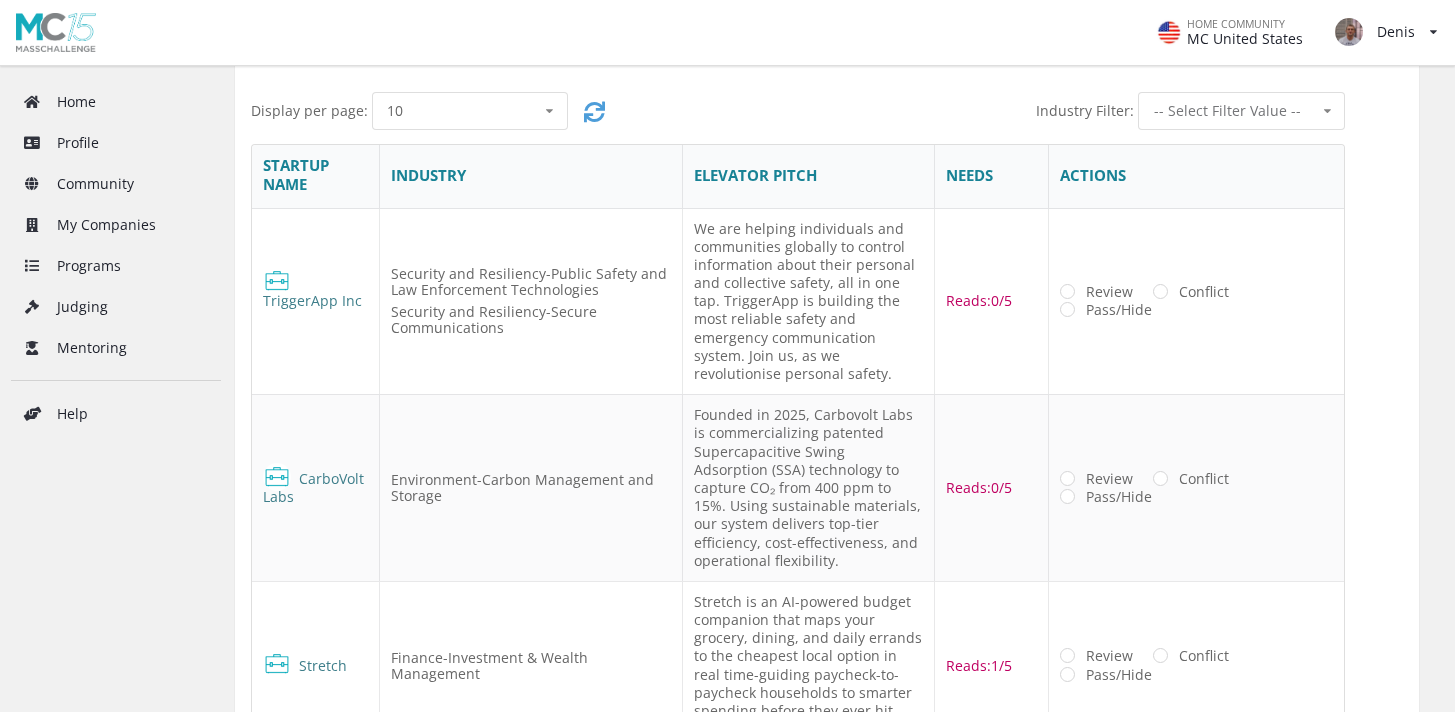 scroll, scrollTop: 1059, scrollLeft: 0, axis: vertical 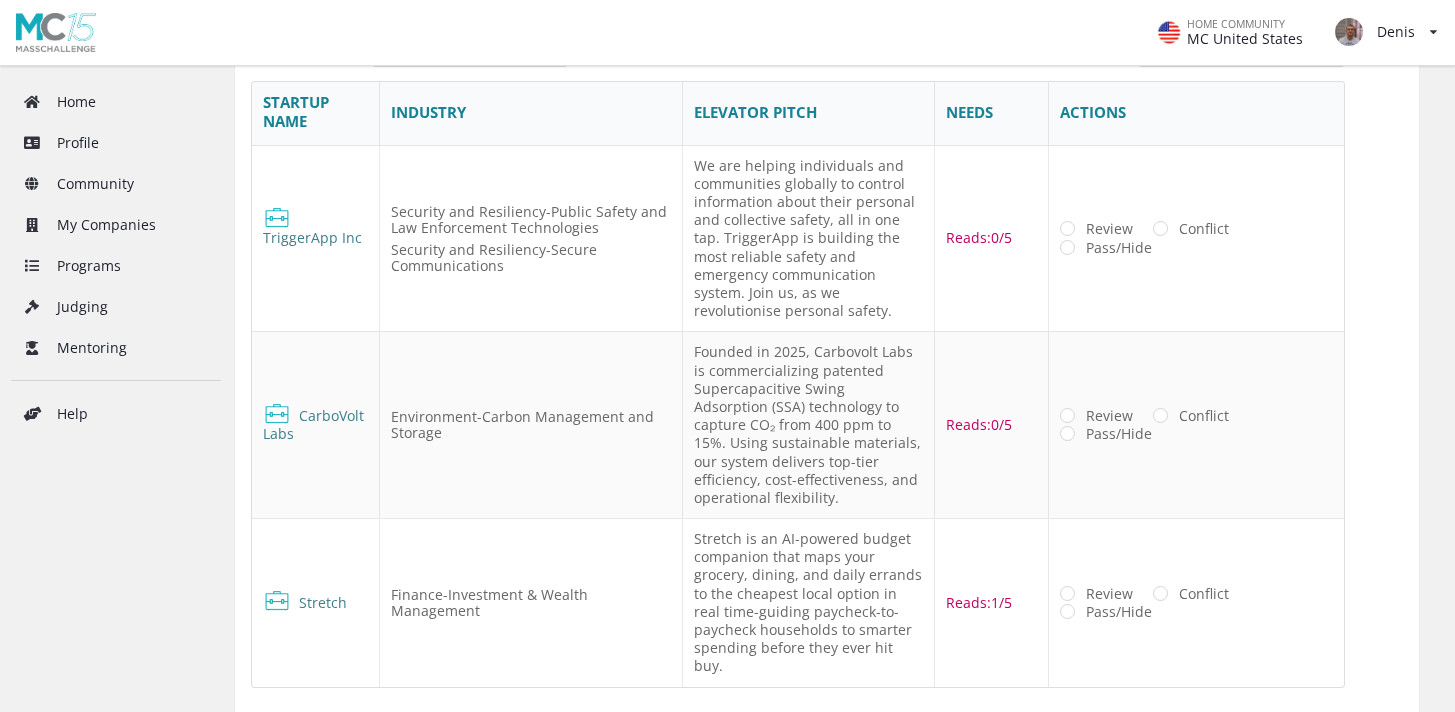 click on "Review        Conflict      Pass/Hide" at bounding box center (1196, 239) 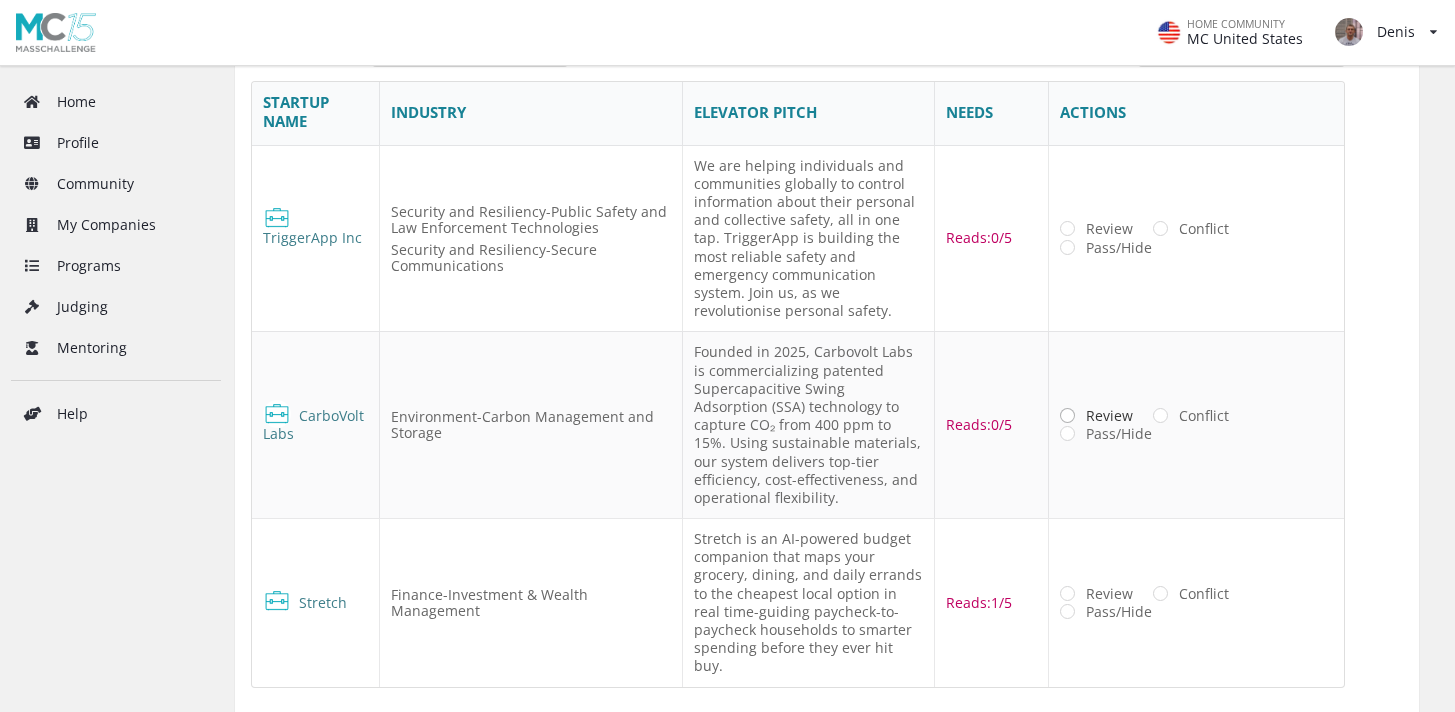 click on "Review" at bounding box center (1096, 228) 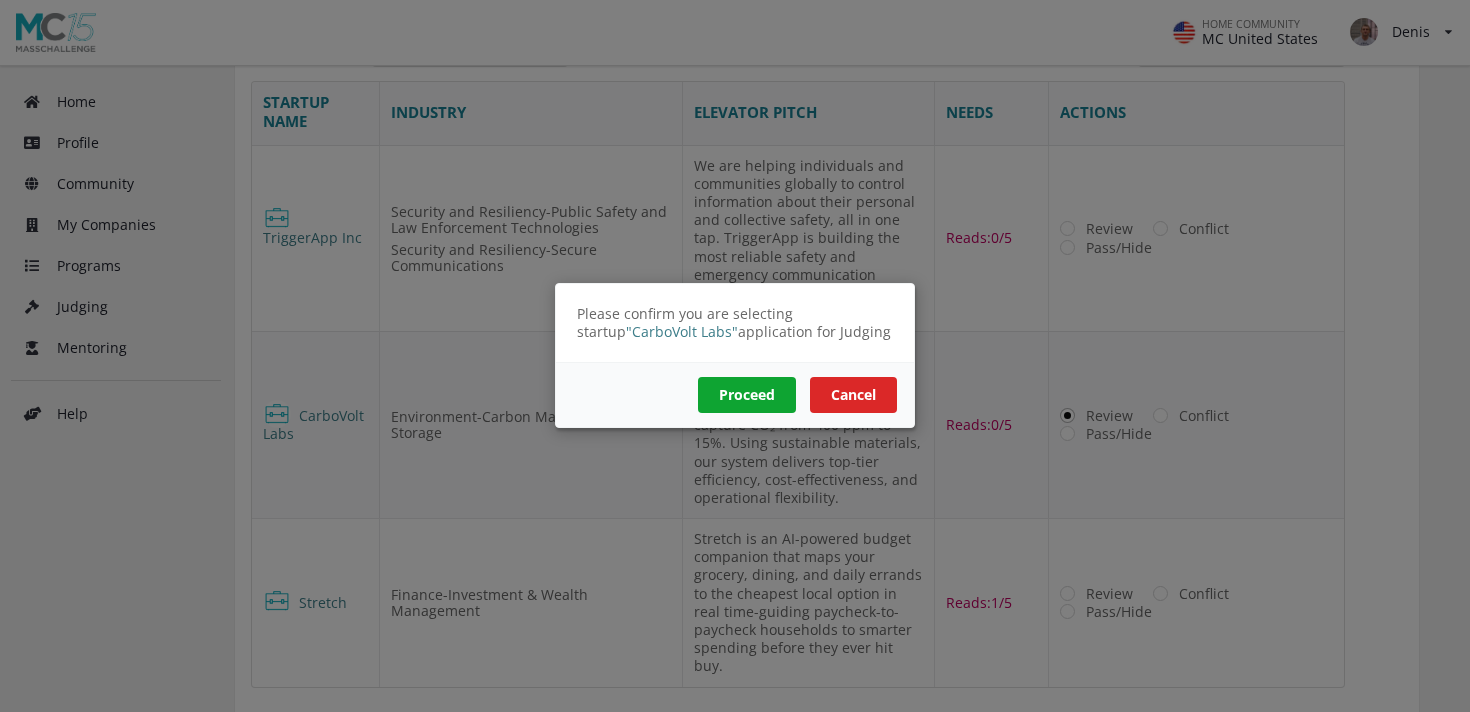 click on "Proceed" at bounding box center [747, 396] 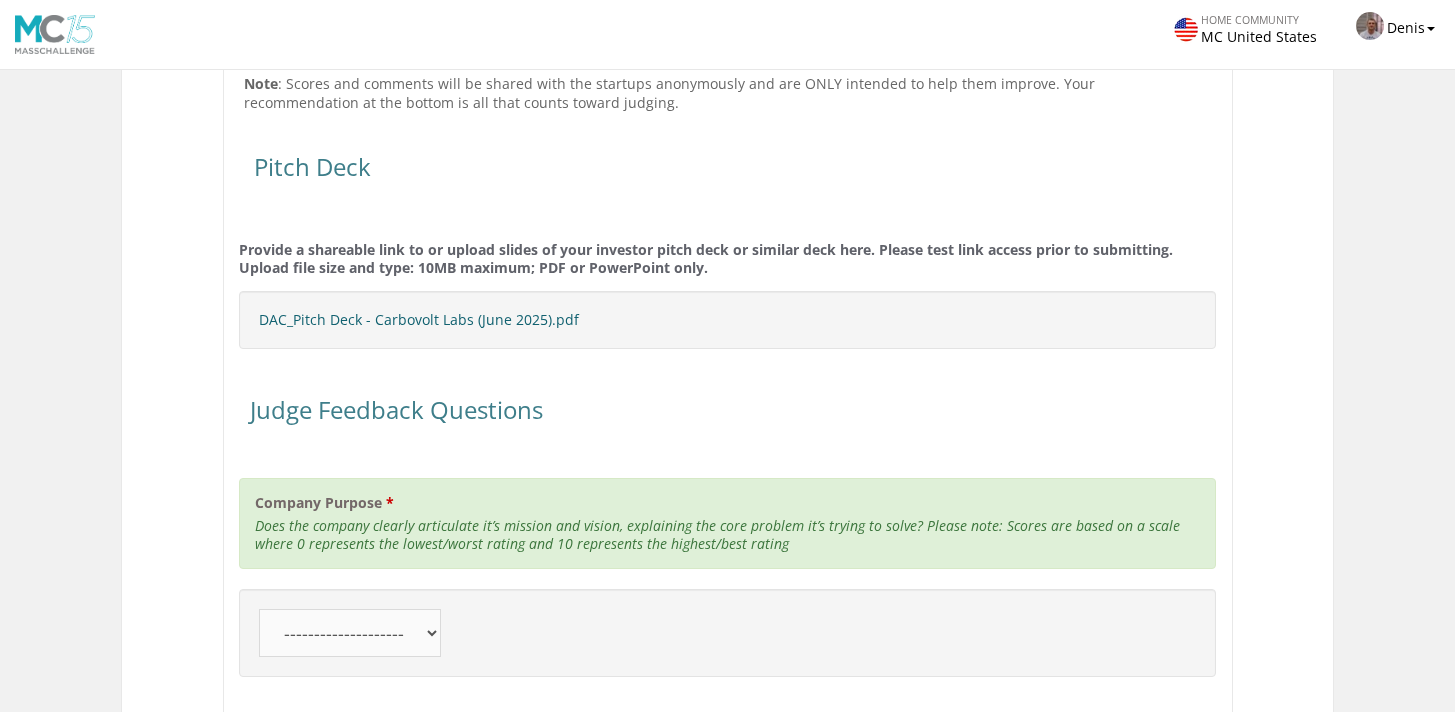 scroll, scrollTop: 1363, scrollLeft: 0, axis: vertical 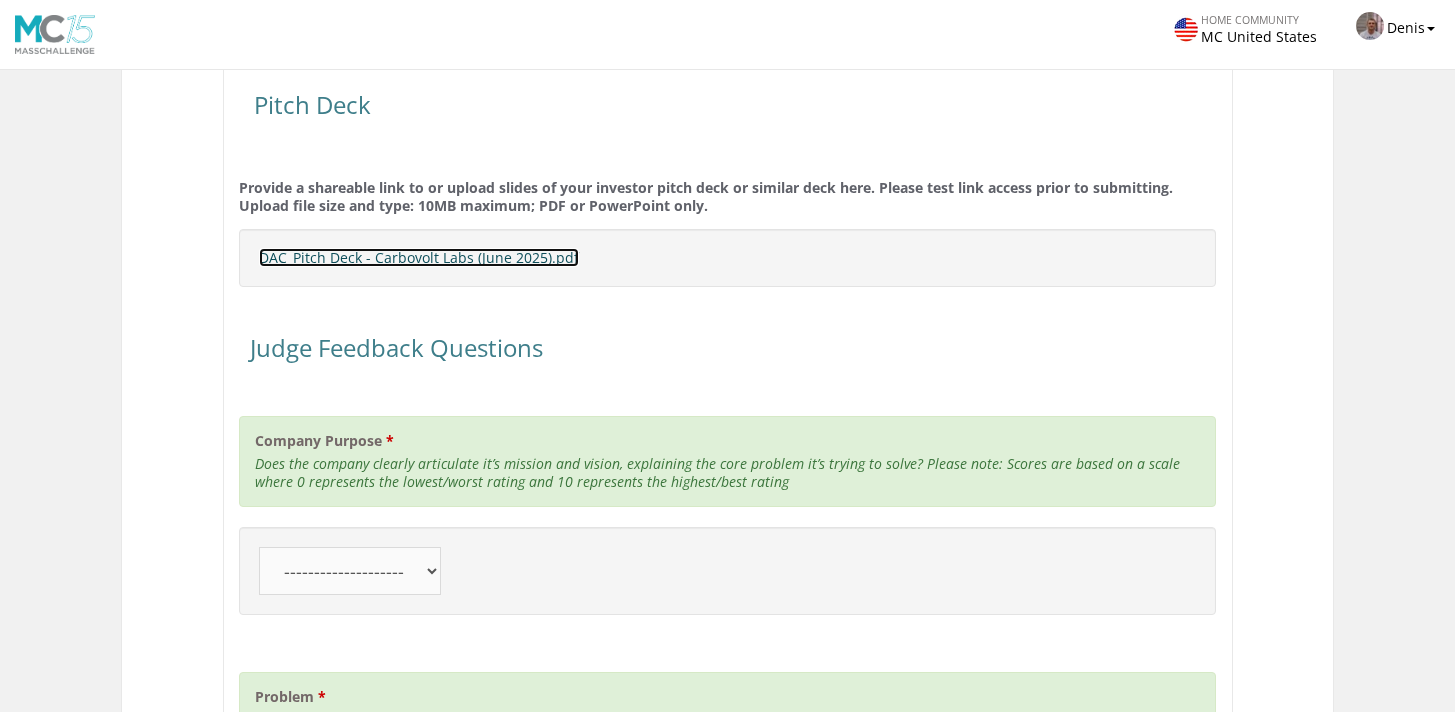 click on "DAC_Pitch Deck - Carbovolt Labs (June 2025).pdf" at bounding box center (419, 257) 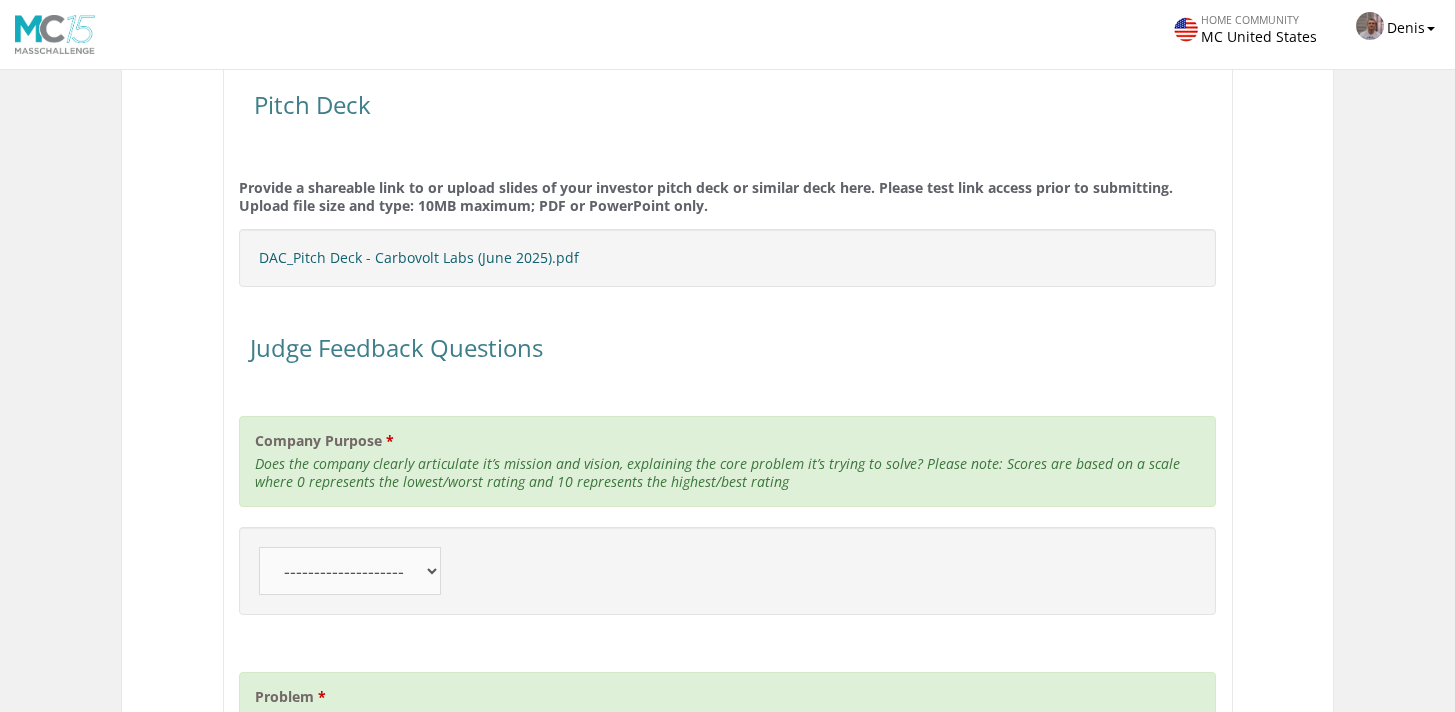 click on "--------------------
10
9
8
7
6
5
4" at bounding box center (350, 571) 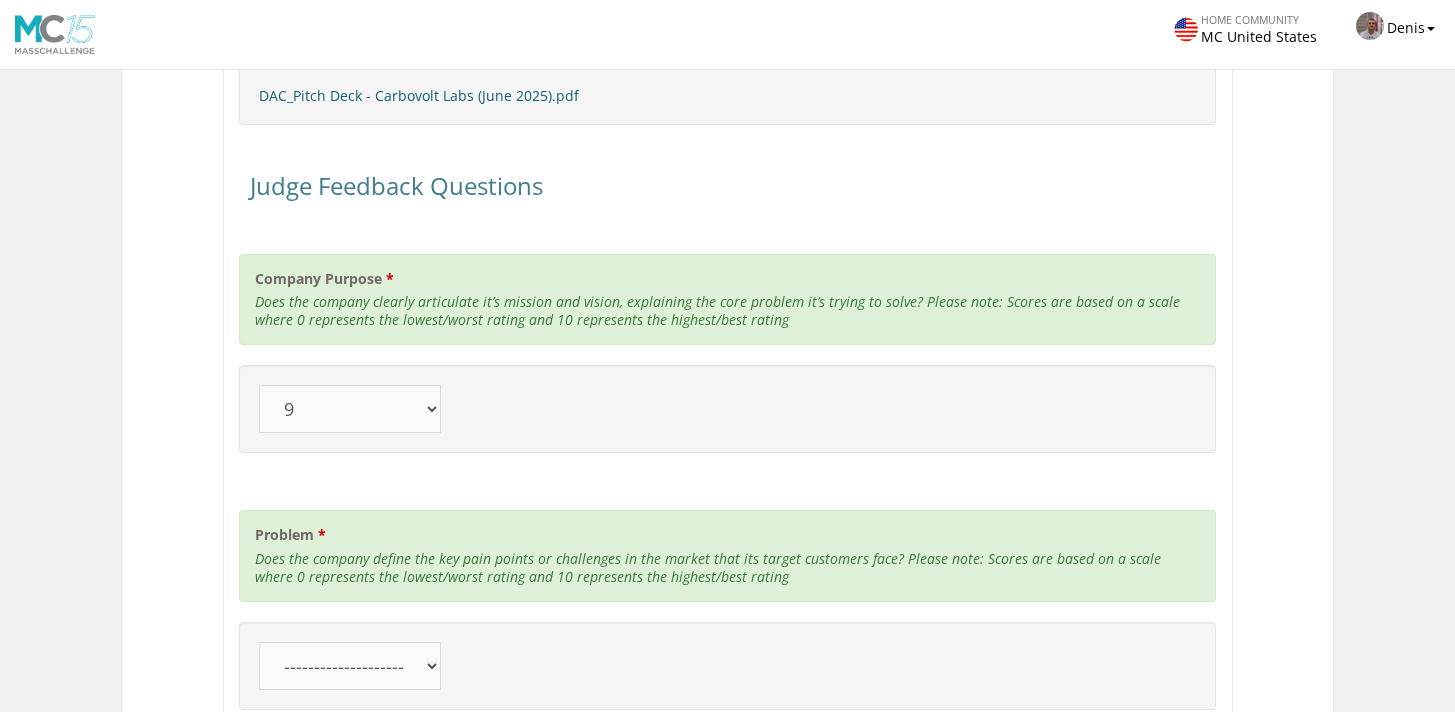 scroll, scrollTop: 1732, scrollLeft: 0, axis: vertical 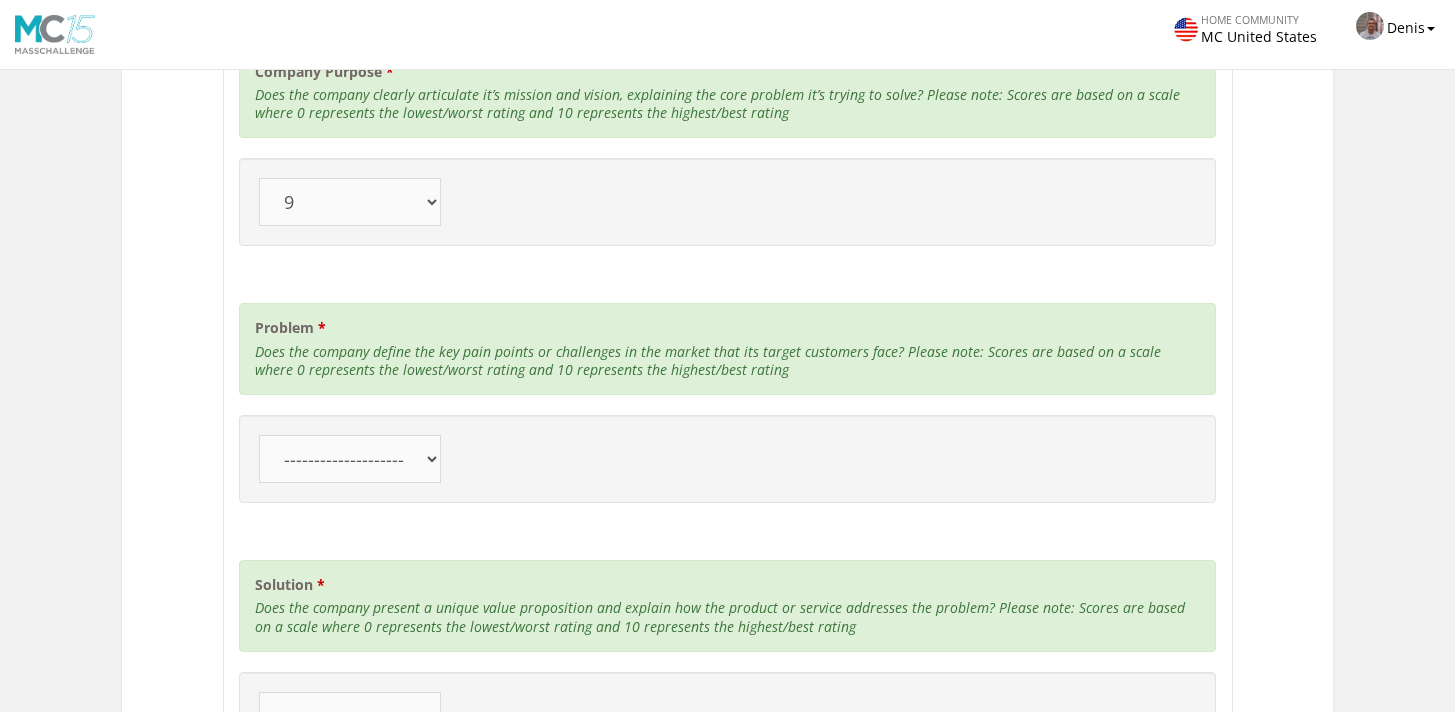 click on "--------------------
10
9
8
7
6
5
4" at bounding box center (350, 459) 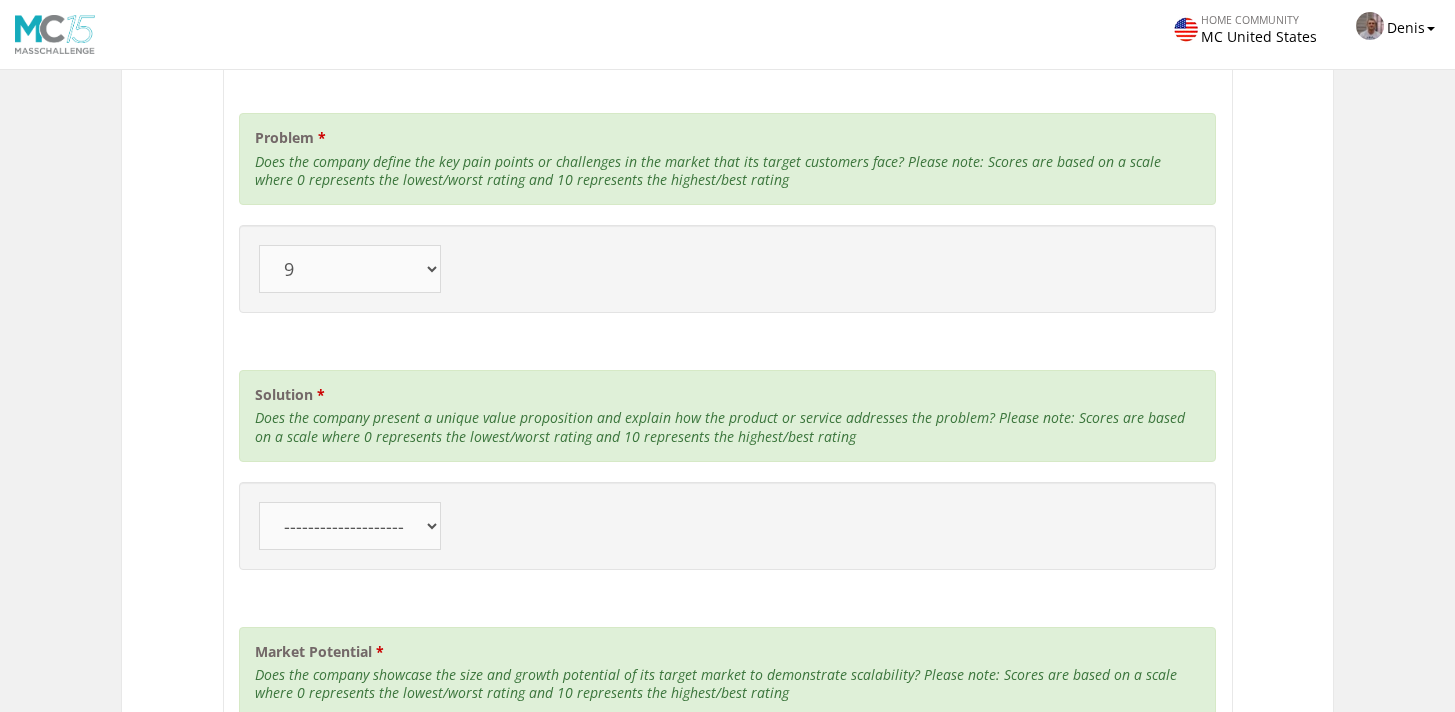 scroll, scrollTop: 1956, scrollLeft: 0, axis: vertical 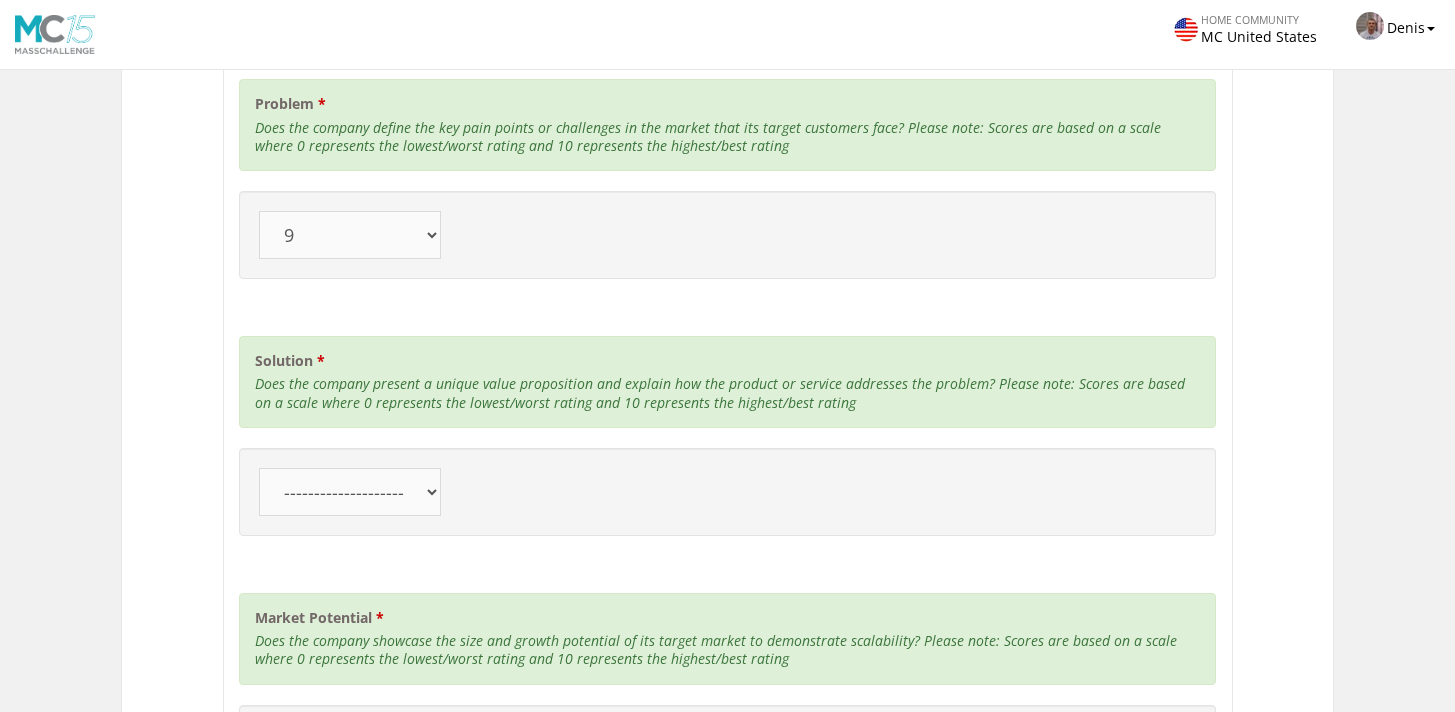 click on "--------------------
10
9
8
7
6
5
4" at bounding box center (350, 492) 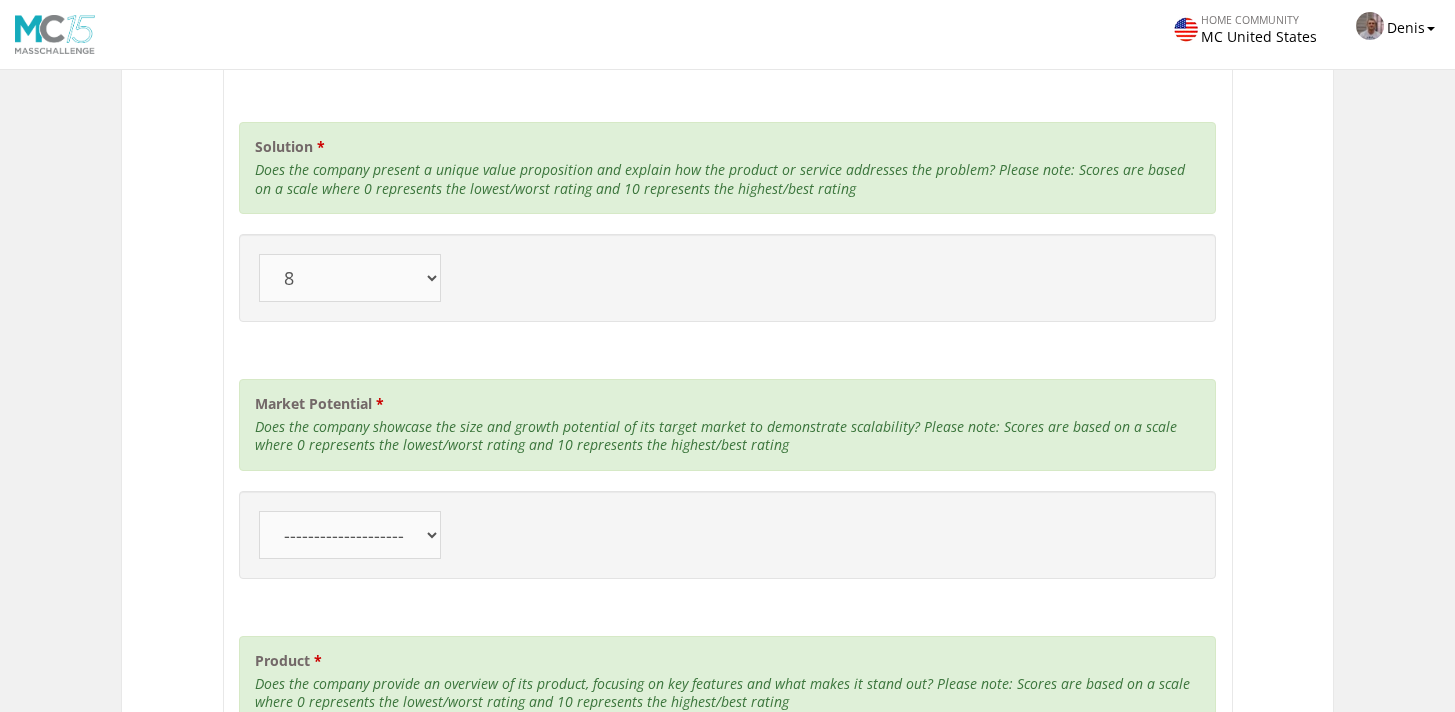 scroll, scrollTop: 2381, scrollLeft: 0, axis: vertical 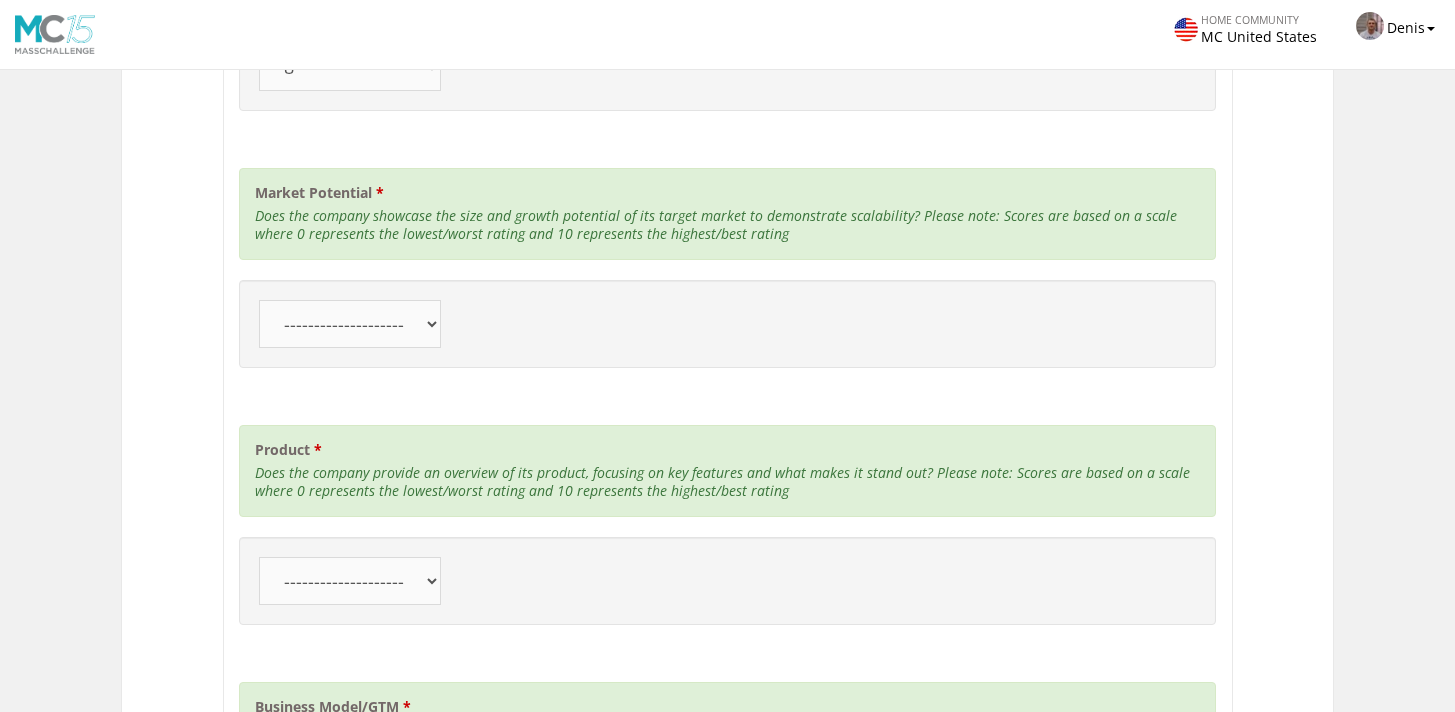 click on "--------------------
10
9
8
7
6
5
4" at bounding box center (350, 324) 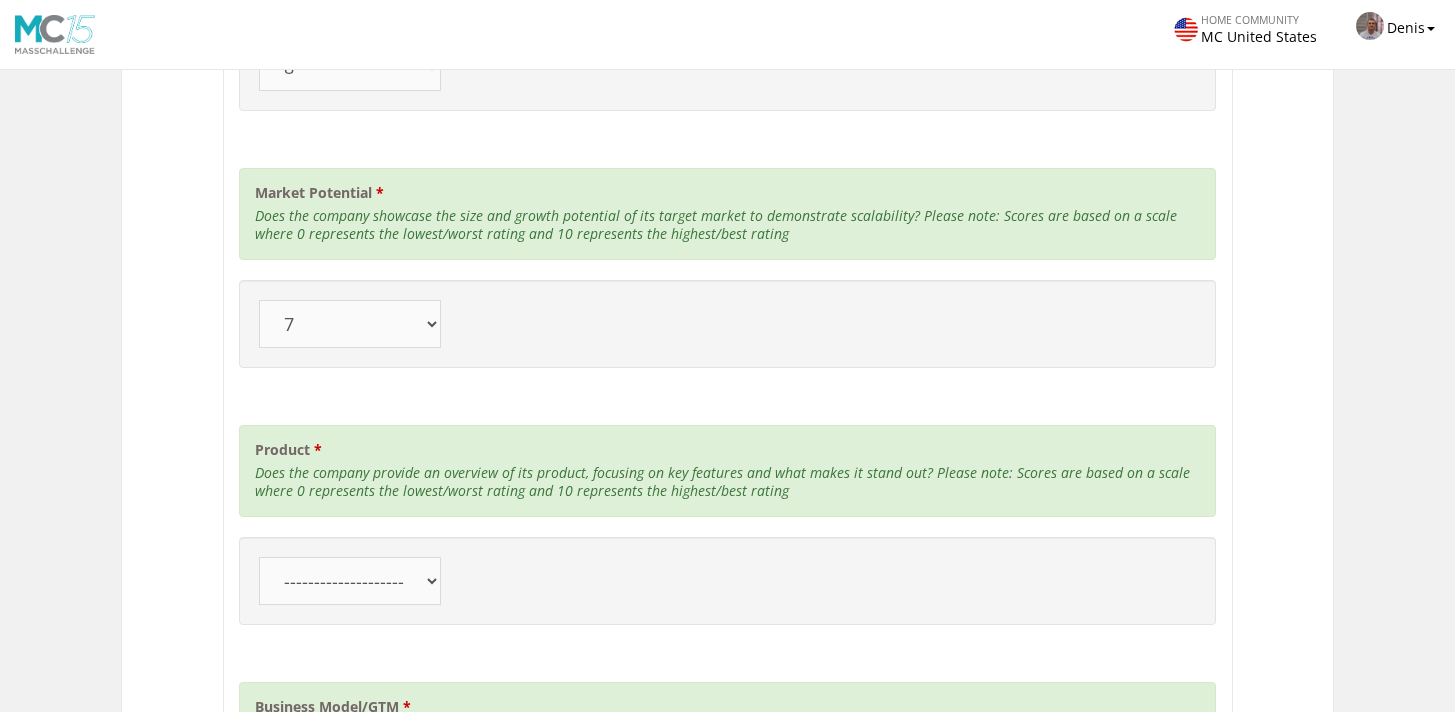 click on "--------------------
10
9
8
7
6
5
4" at bounding box center (350, 581) 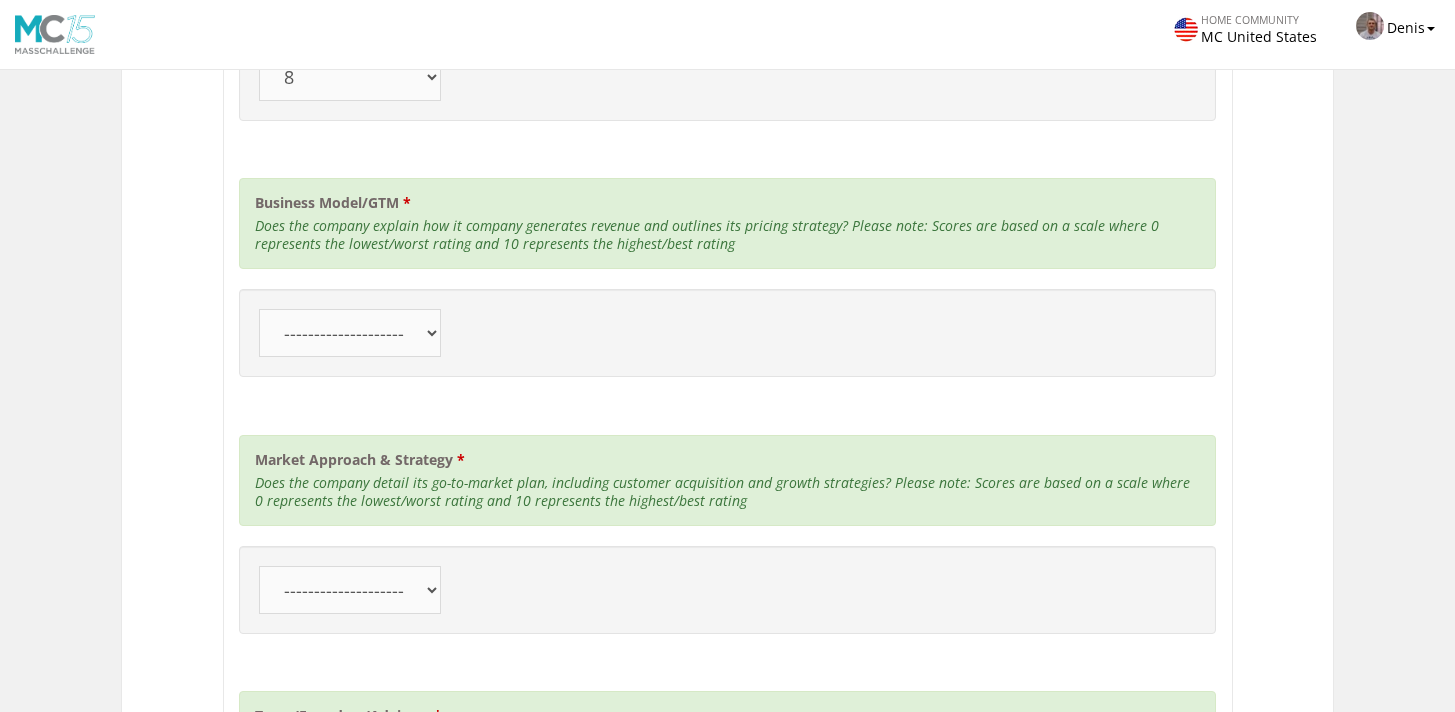 scroll, scrollTop: 2946, scrollLeft: 0, axis: vertical 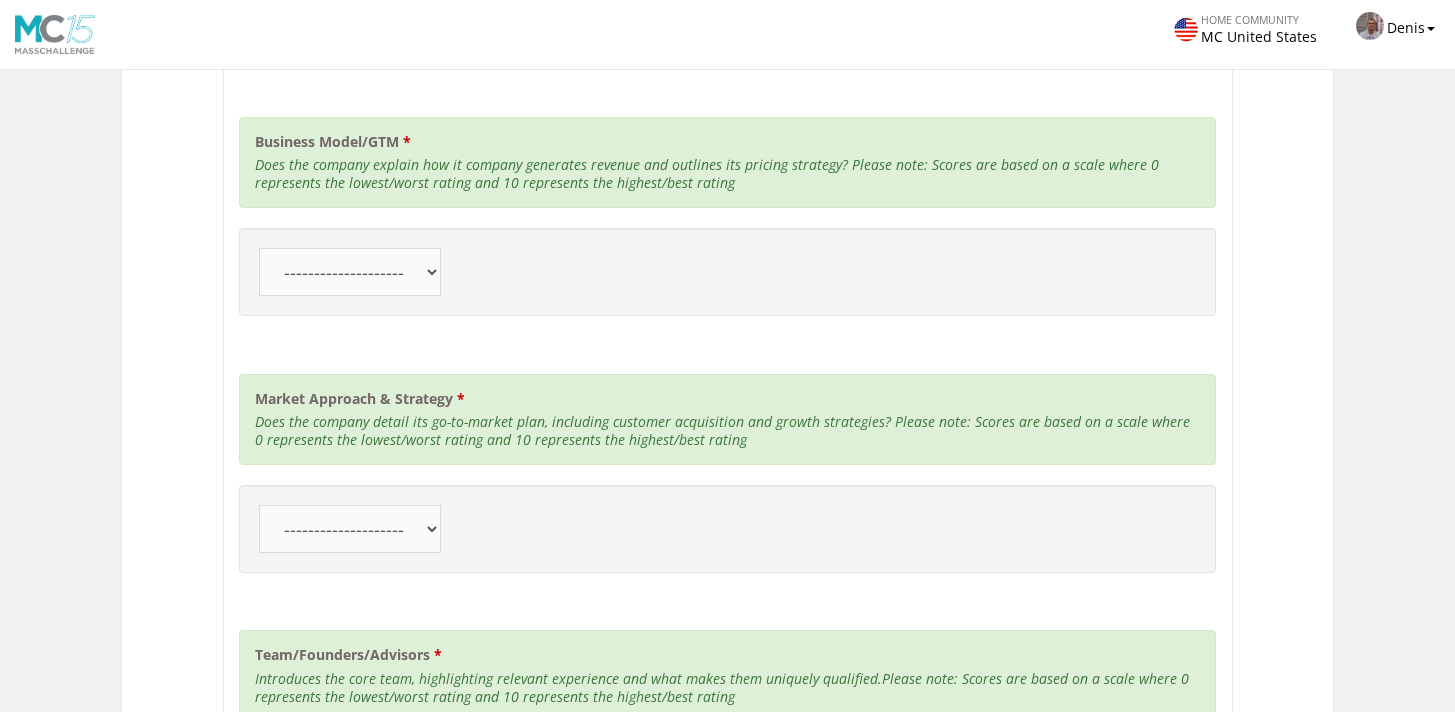 click on "--------------------
10
9
8
7
6
5
4" at bounding box center (350, 272) 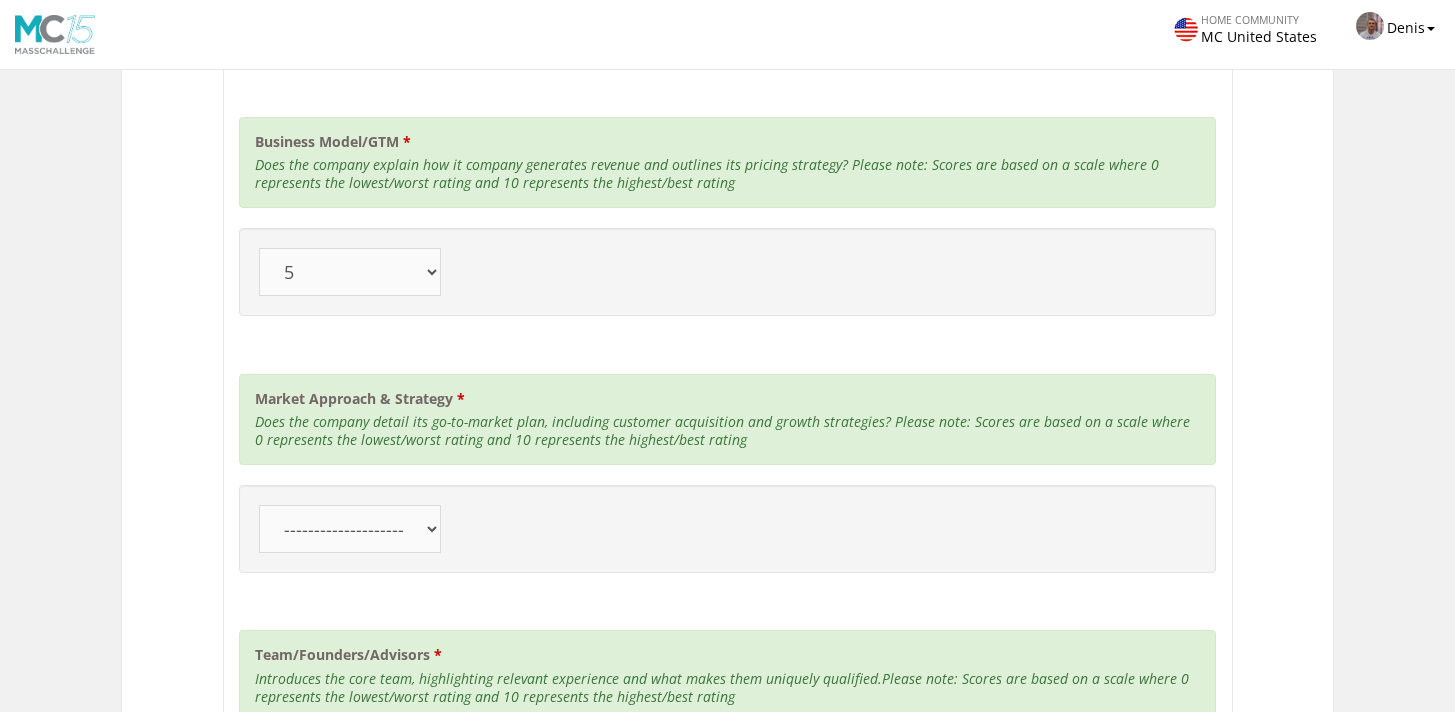 click on "--------------------
10
9
8
7
6
5
4" at bounding box center (350, 529) 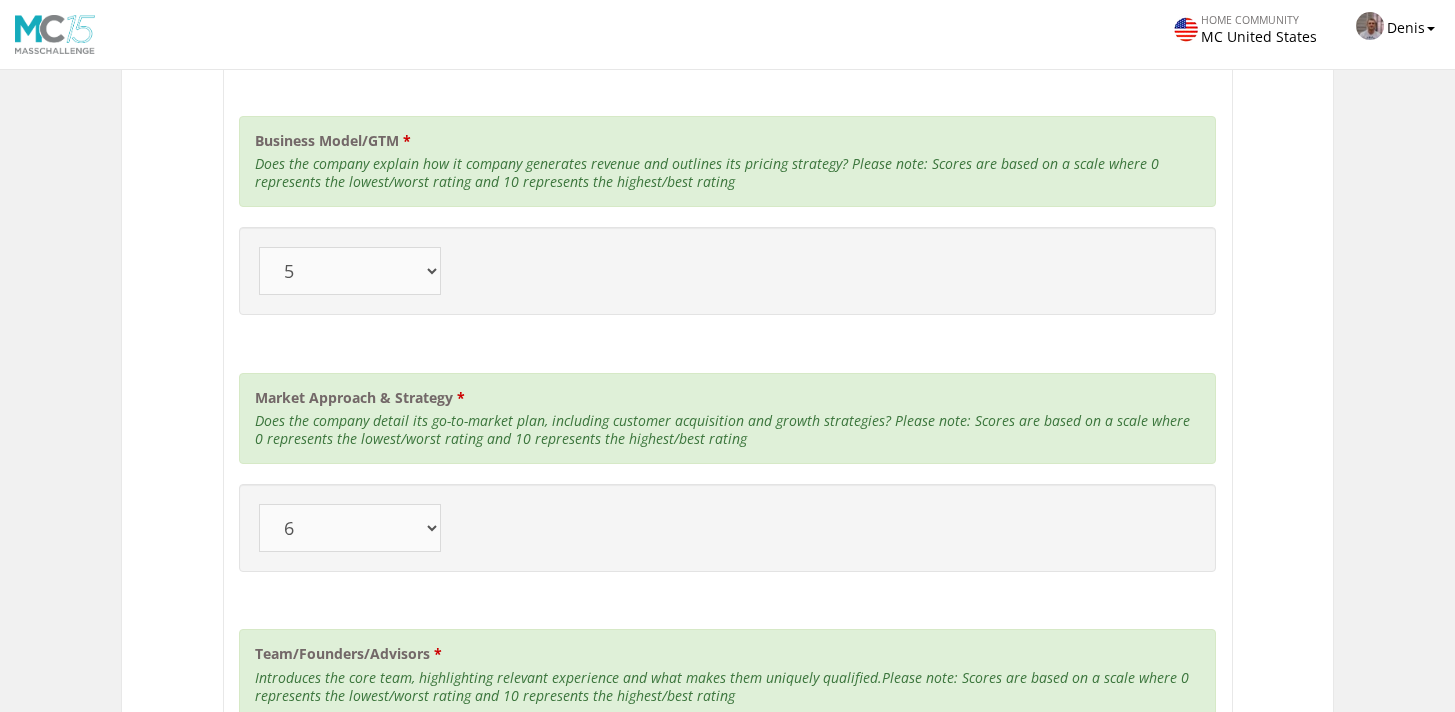 scroll, scrollTop: 3217, scrollLeft: 0, axis: vertical 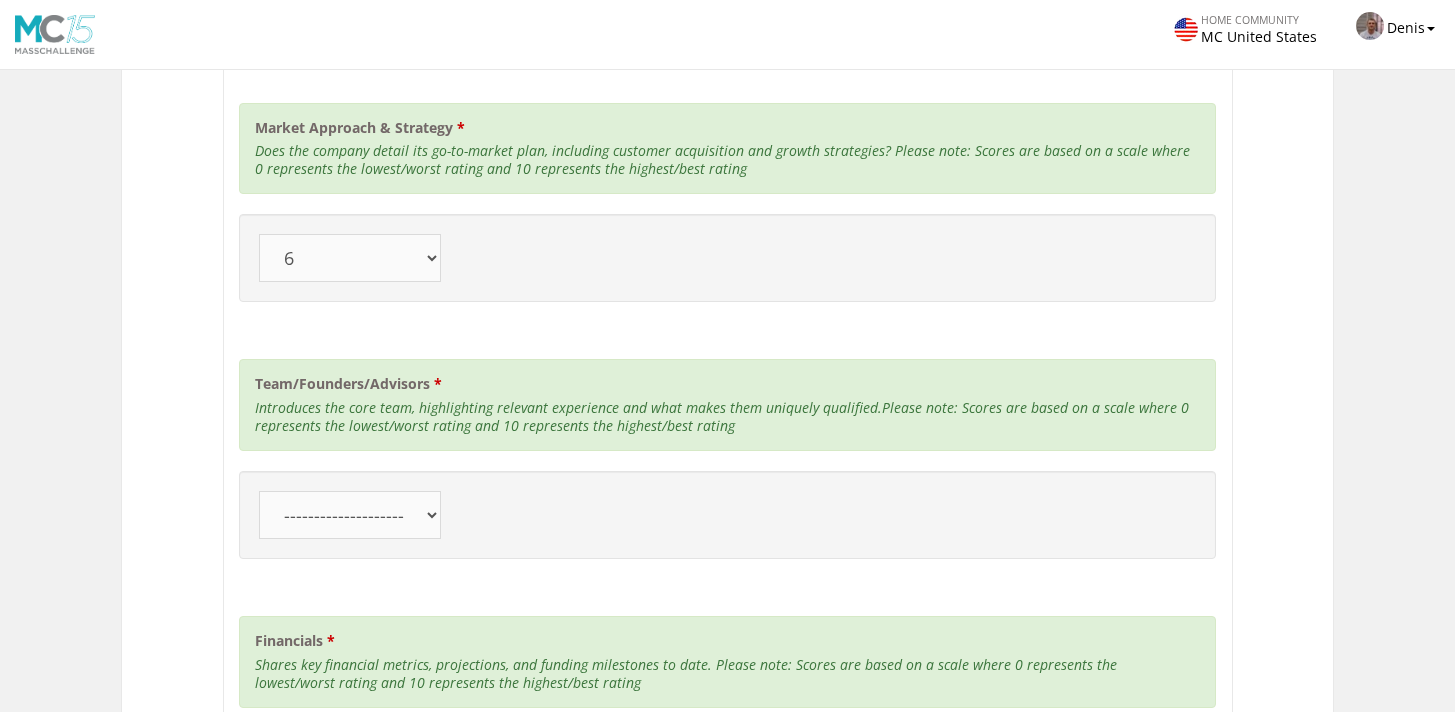 click on "--------------------
10
9
8
7
6
5
4" at bounding box center [350, 515] 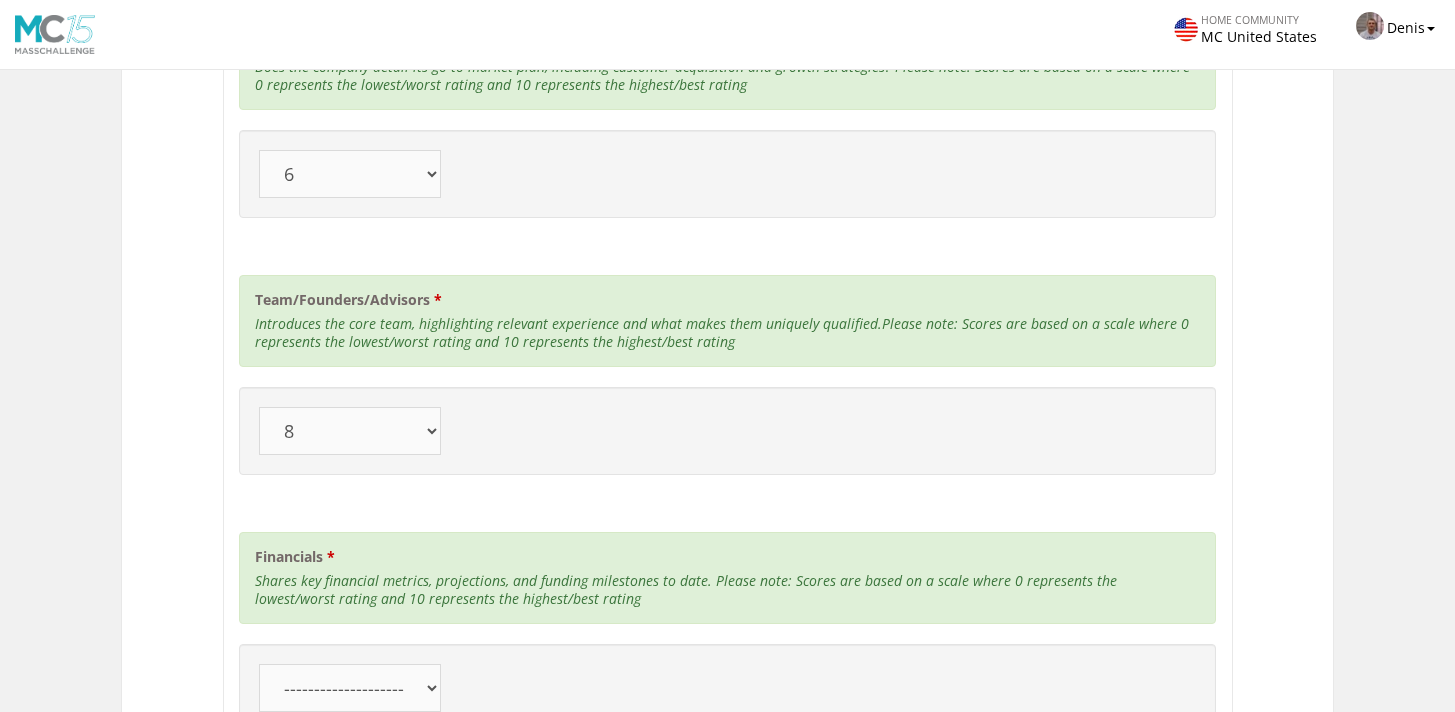 scroll, scrollTop: 3410, scrollLeft: 0, axis: vertical 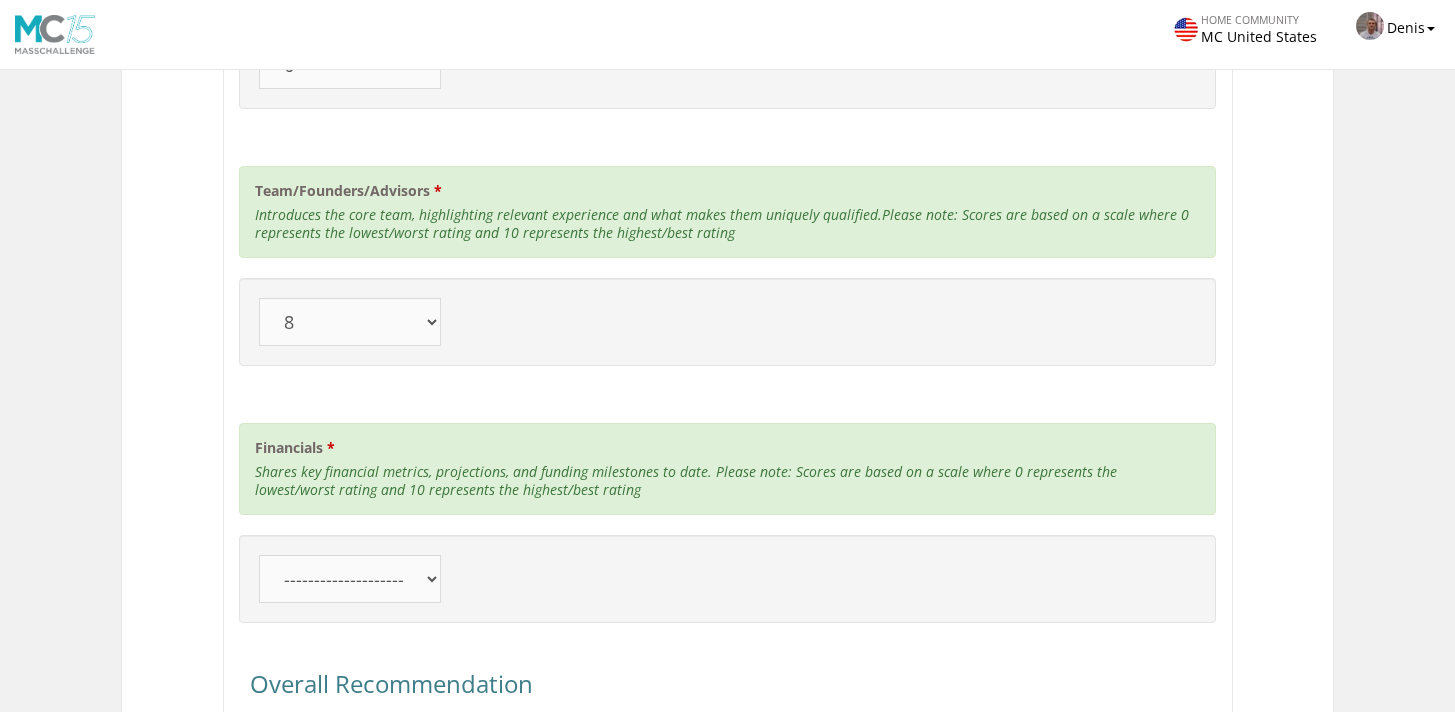 click on "--------------------
10
9
8
7
6
5
4" at bounding box center (350, 579) 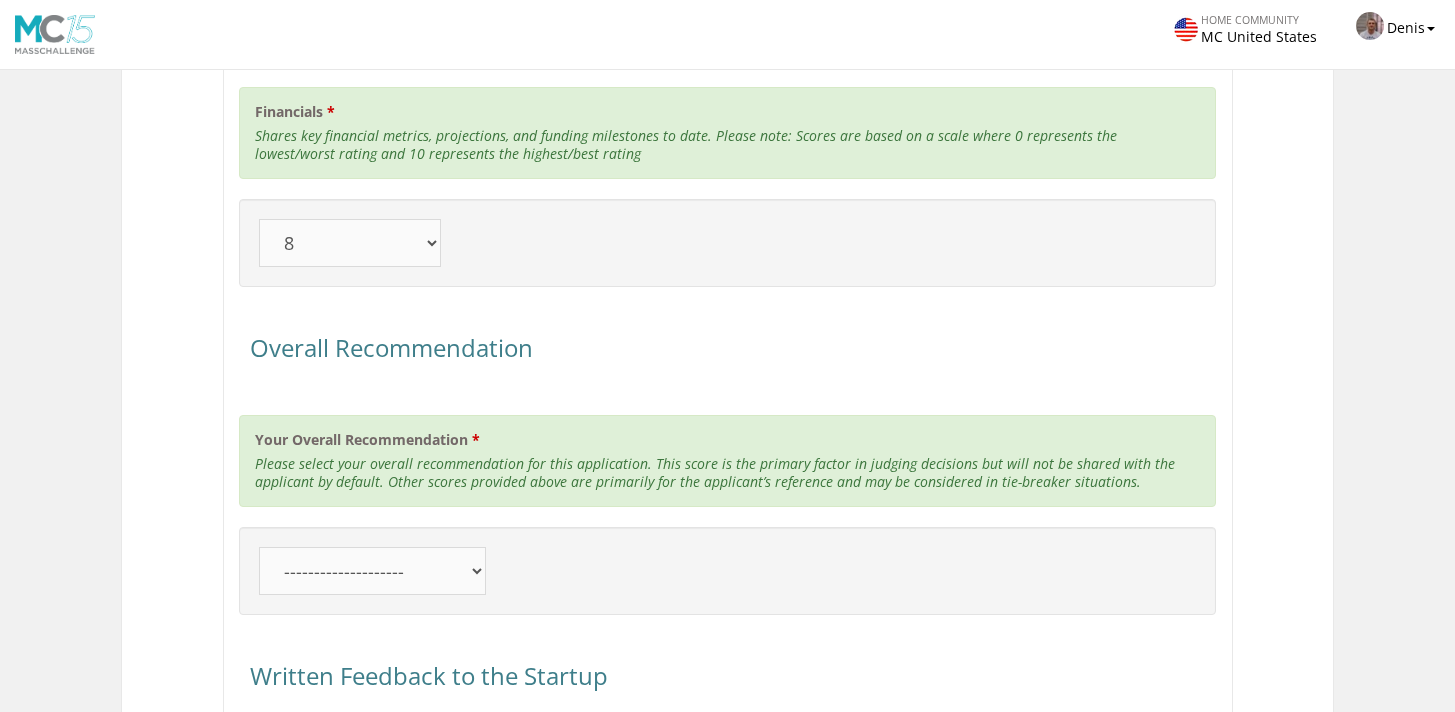 scroll, scrollTop: 4102, scrollLeft: 0, axis: vertical 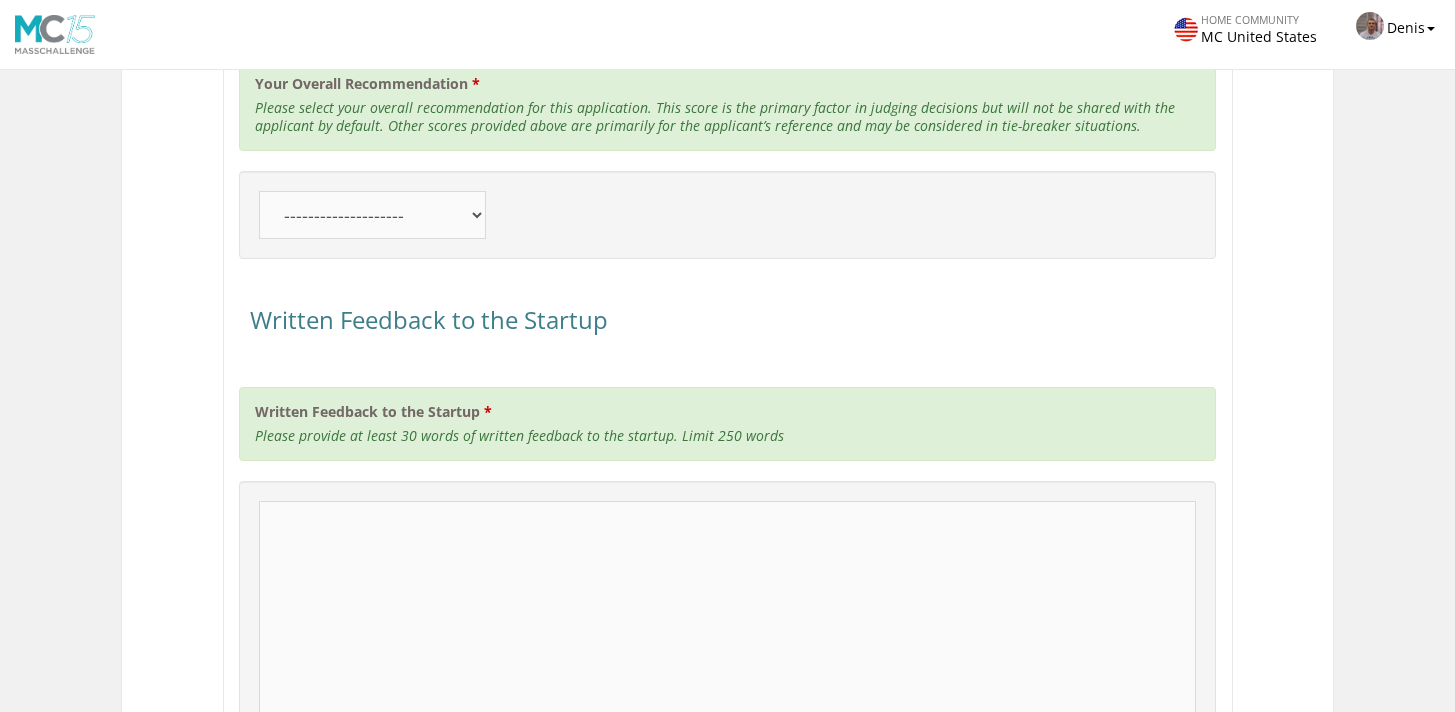 click on "--------------------
Highly Recommend
Recommend
Lean Positive
Lean Negative
Oppose
Strongly Oppose" at bounding box center [372, 215] 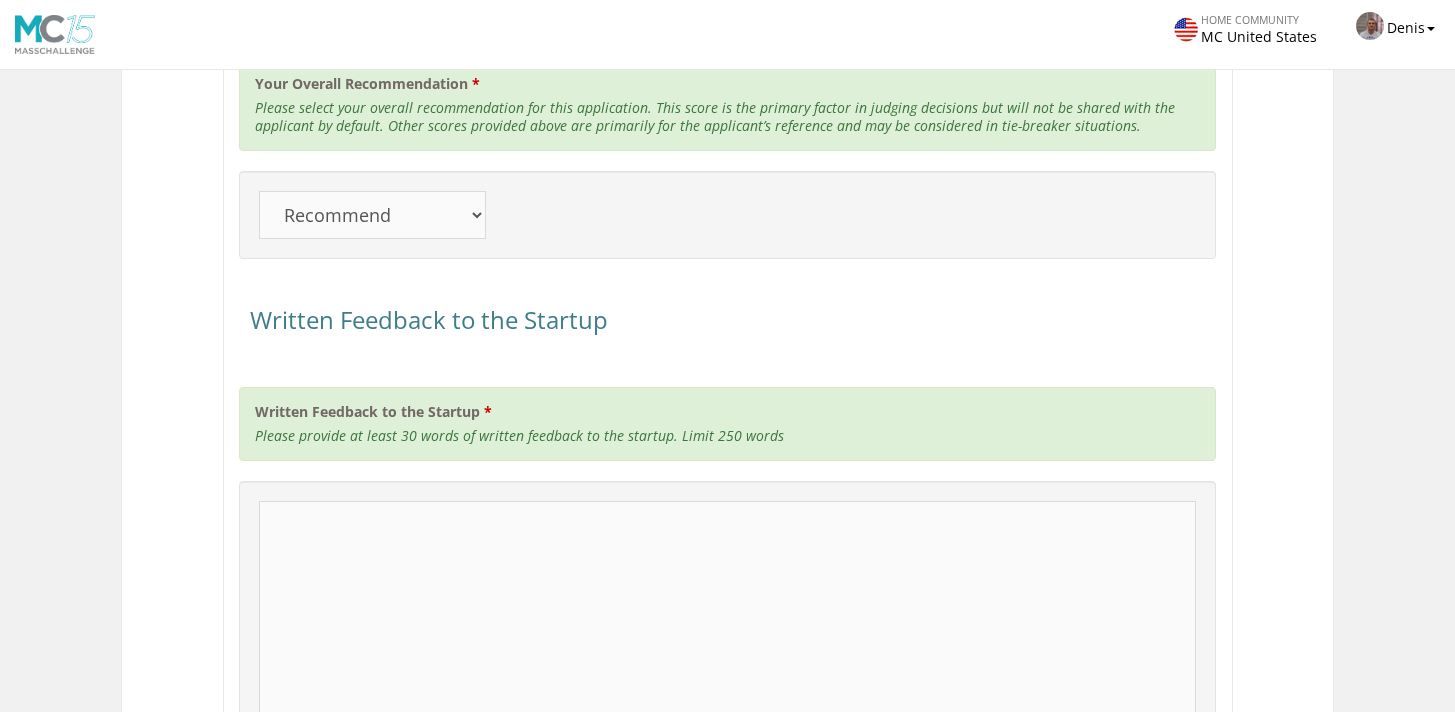 click on "Written Feedback to the Startup" at bounding box center [727, 701] 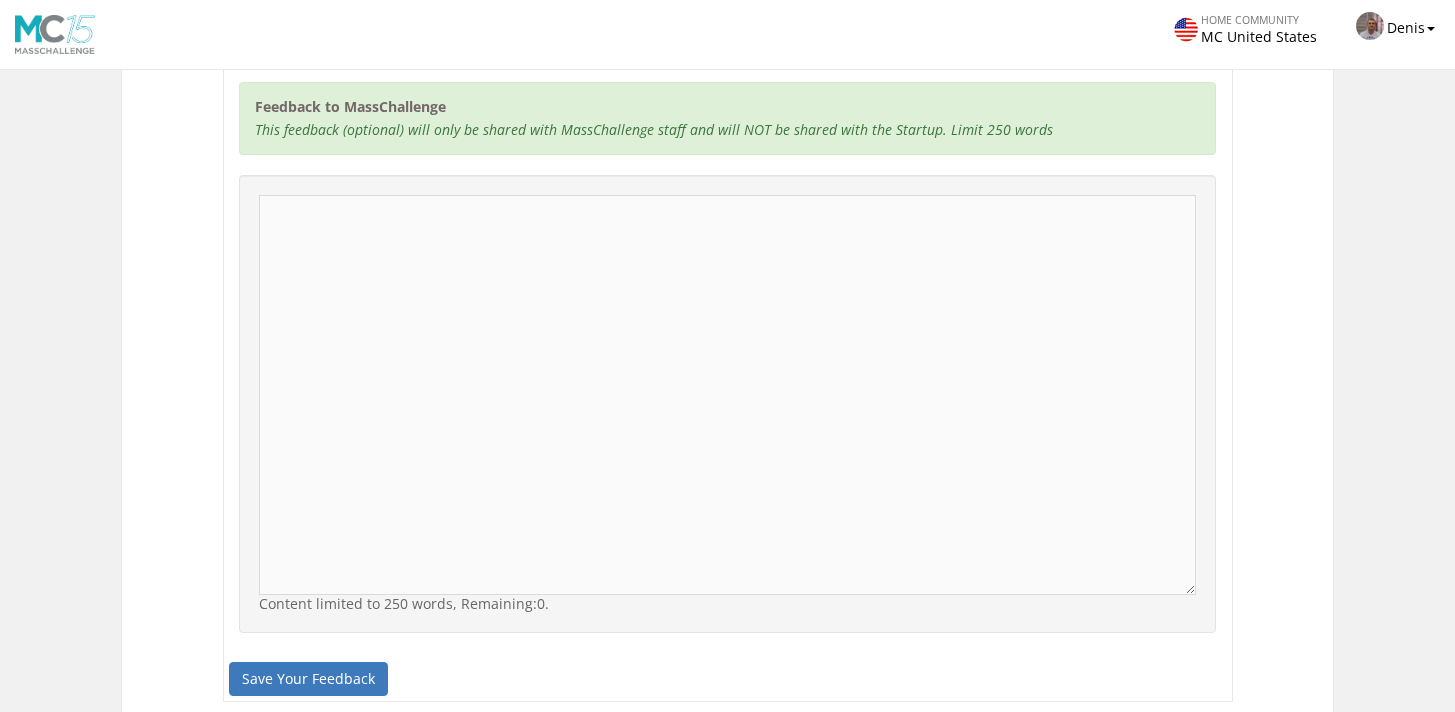 scroll, scrollTop: 5402, scrollLeft: 0, axis: vertical 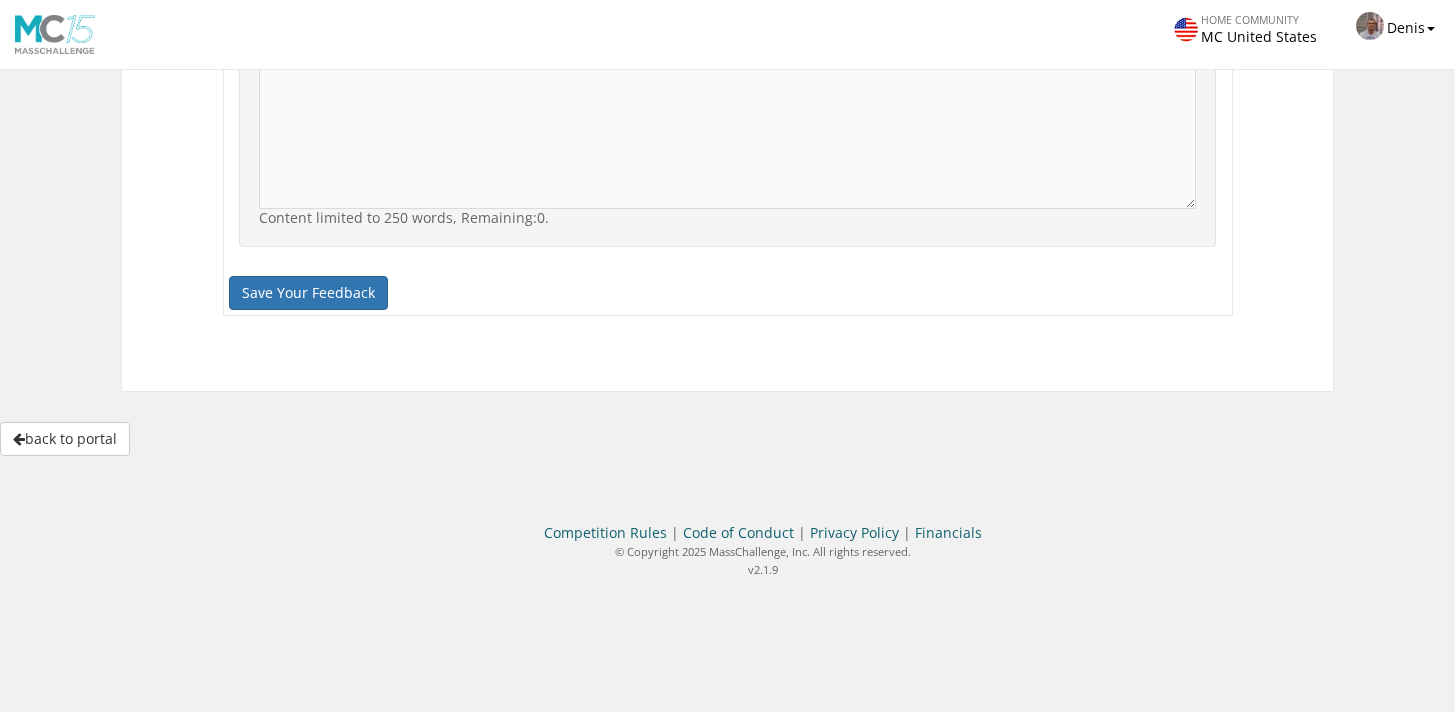 type on "Great and innovative approach to reach CO2 goals;  once the tech behind your startup will prove to be cost-effective and feasible for large-scale replication - this should be a great success" 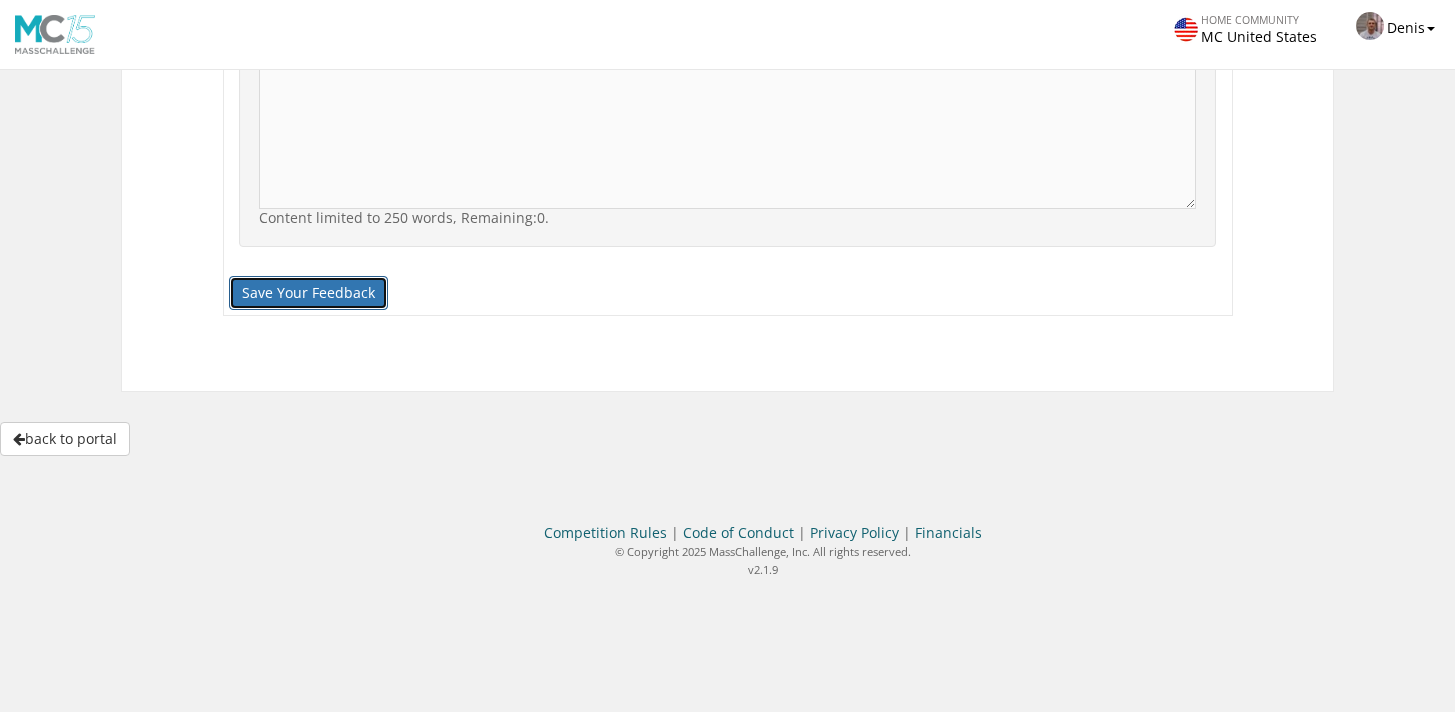 click on "Save Your Feedback" at bounding box center (308, 293) 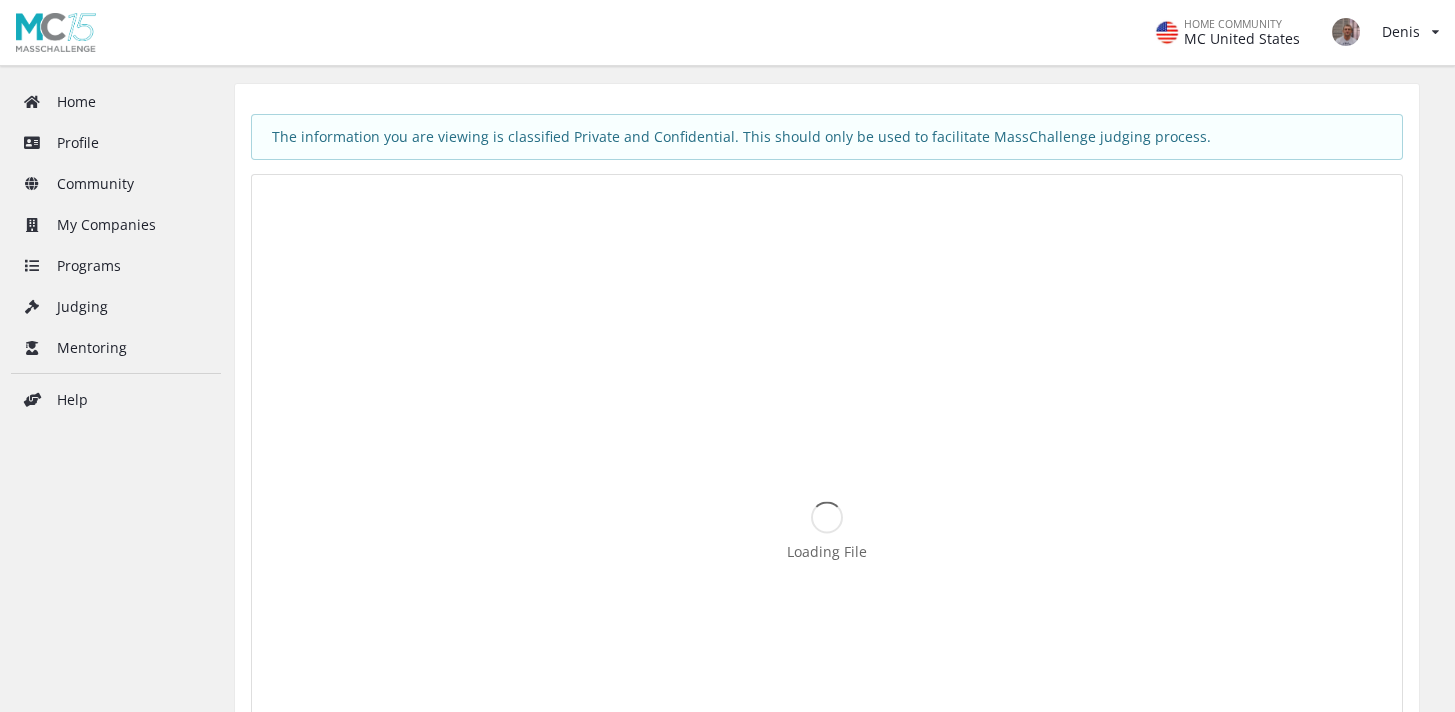 scroll, scrollTop: 0, scrollLeft: 0, axis: both 